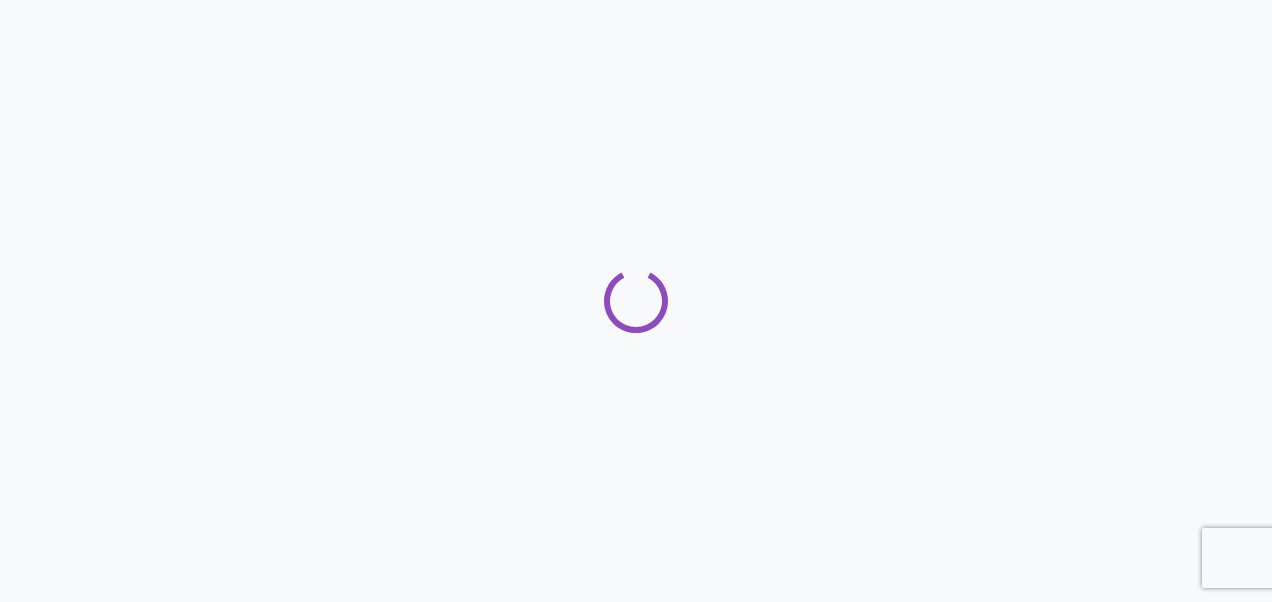 scroll, scrollTop: 0, scrollLeft: 0, axis: both 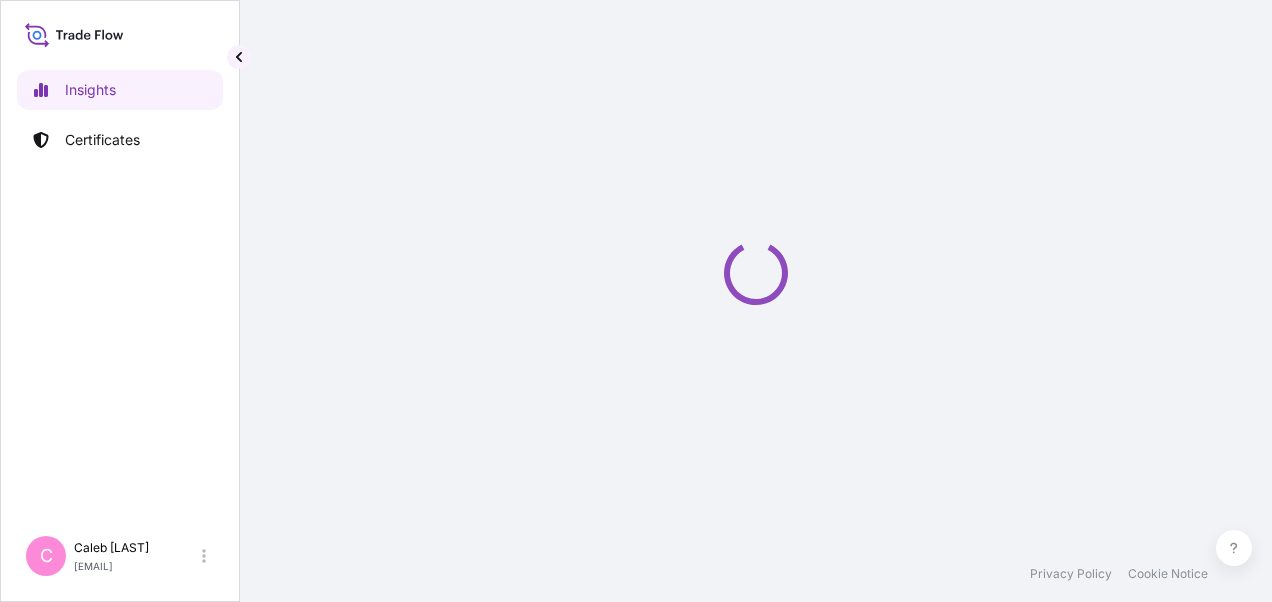 select on "2025" 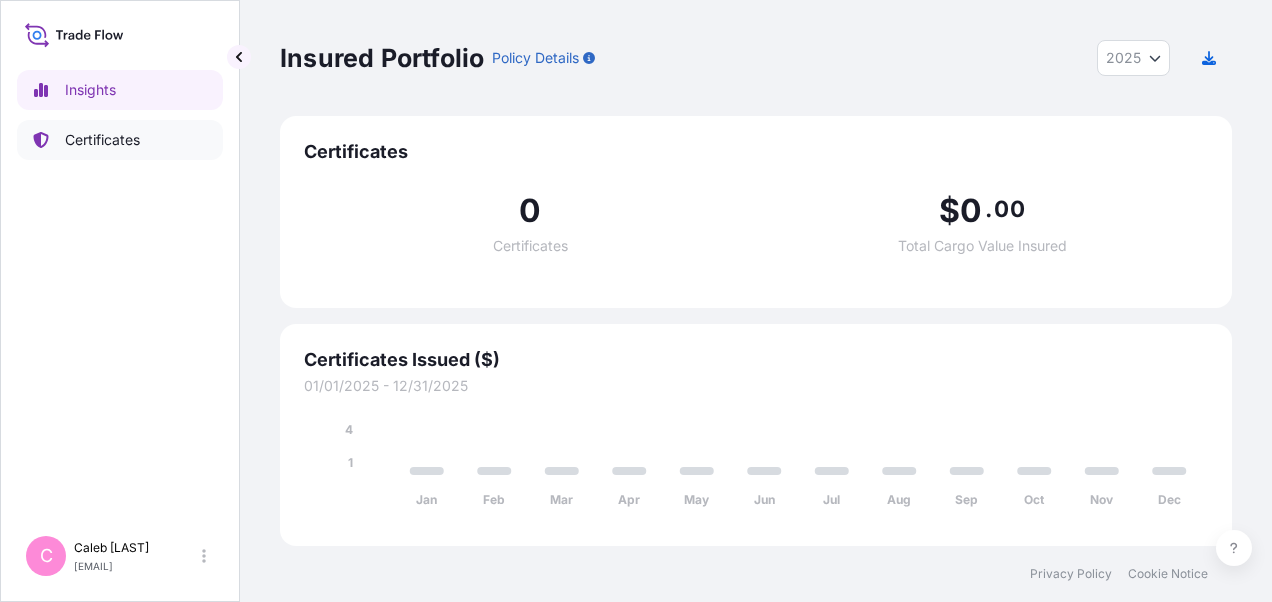 click on "Certificates" at bounding box center [102, 140] 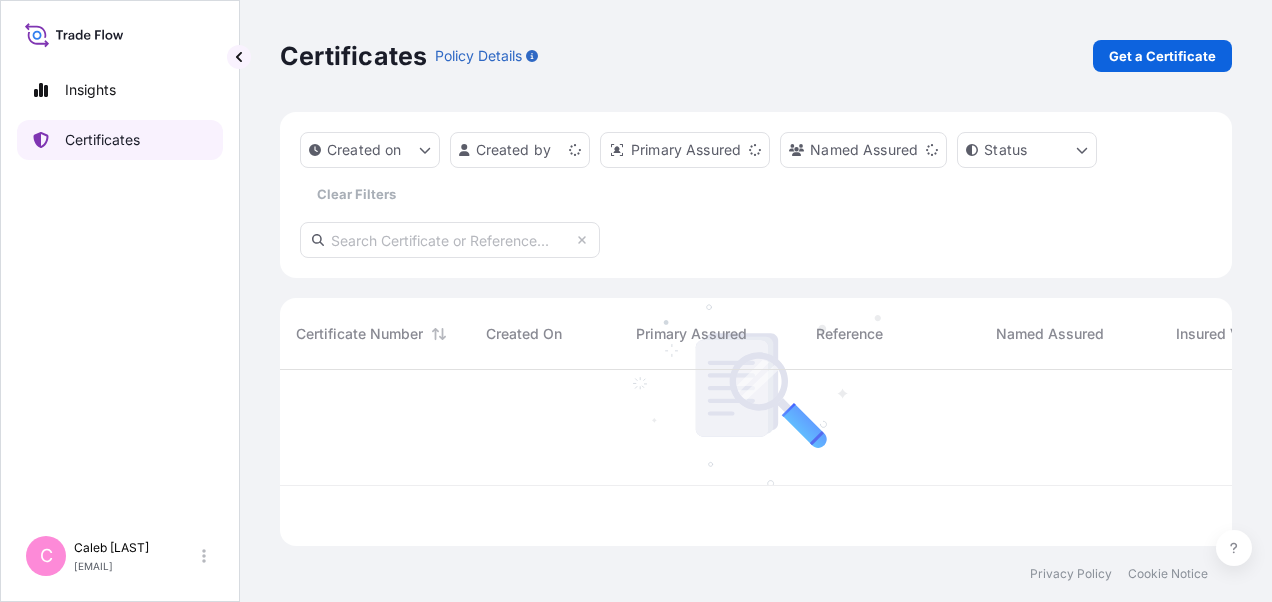scroll, scrollTop: 16, scrollLeft: 16, axis: both 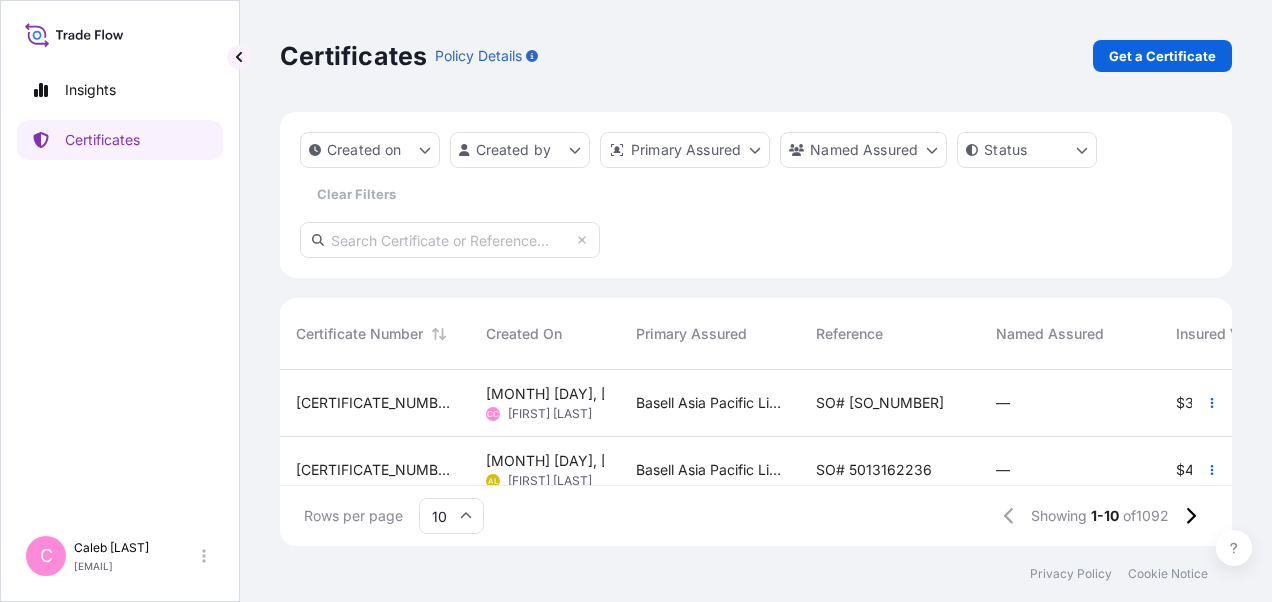 click on "Basell Asia Pacific Limited" at bounding box center (710, 403) 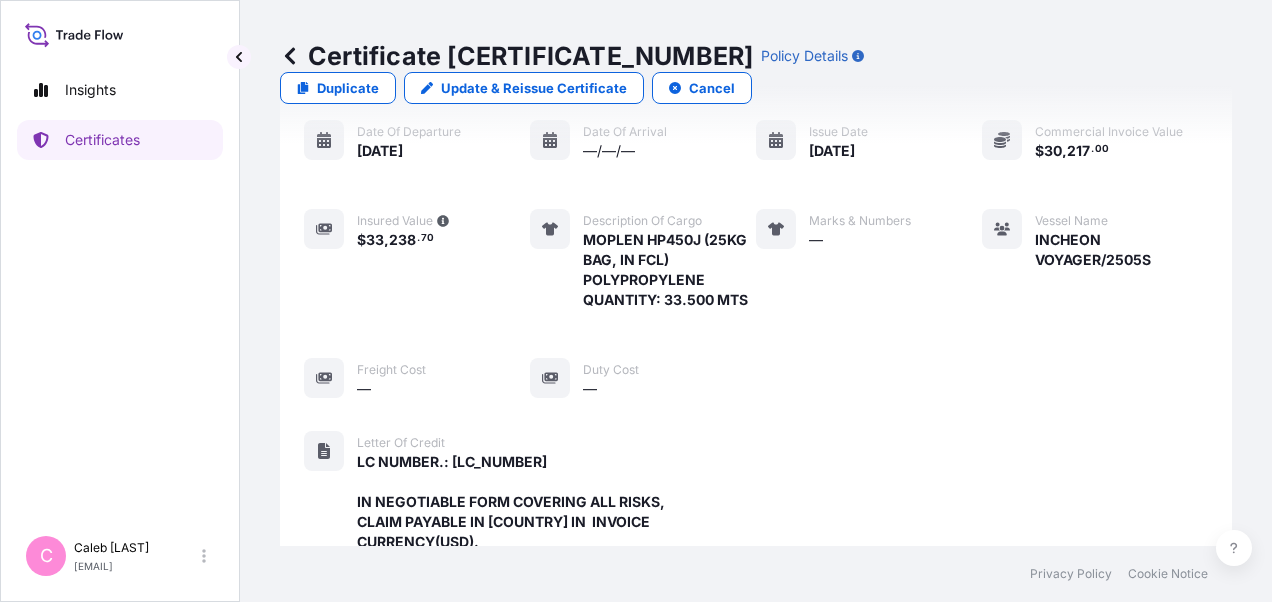scroll, scrollTop: 300, scrollLeft: 0, axis: vertical 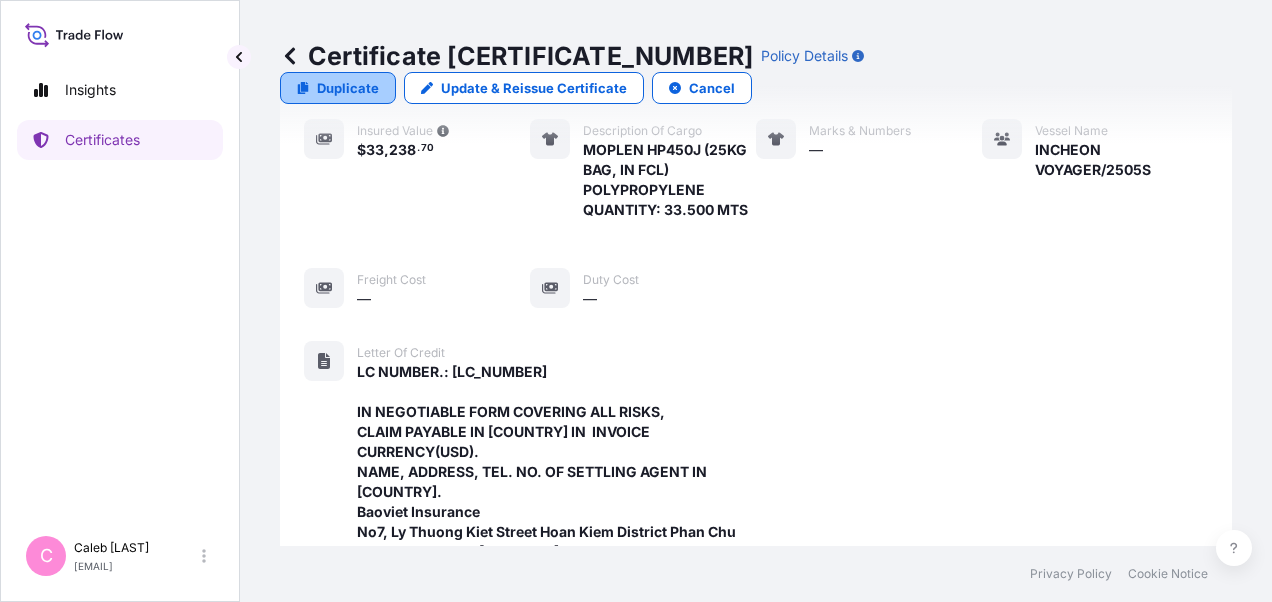 click on "Duplicate" at bounding box center [348, 88] 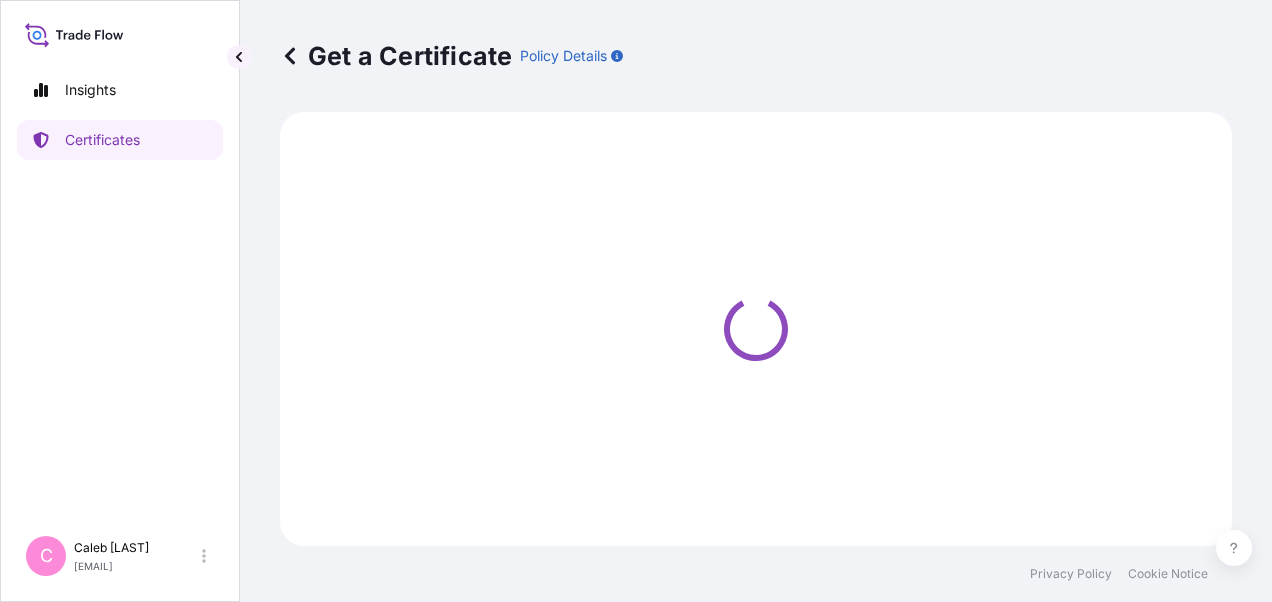 select on "Sea" 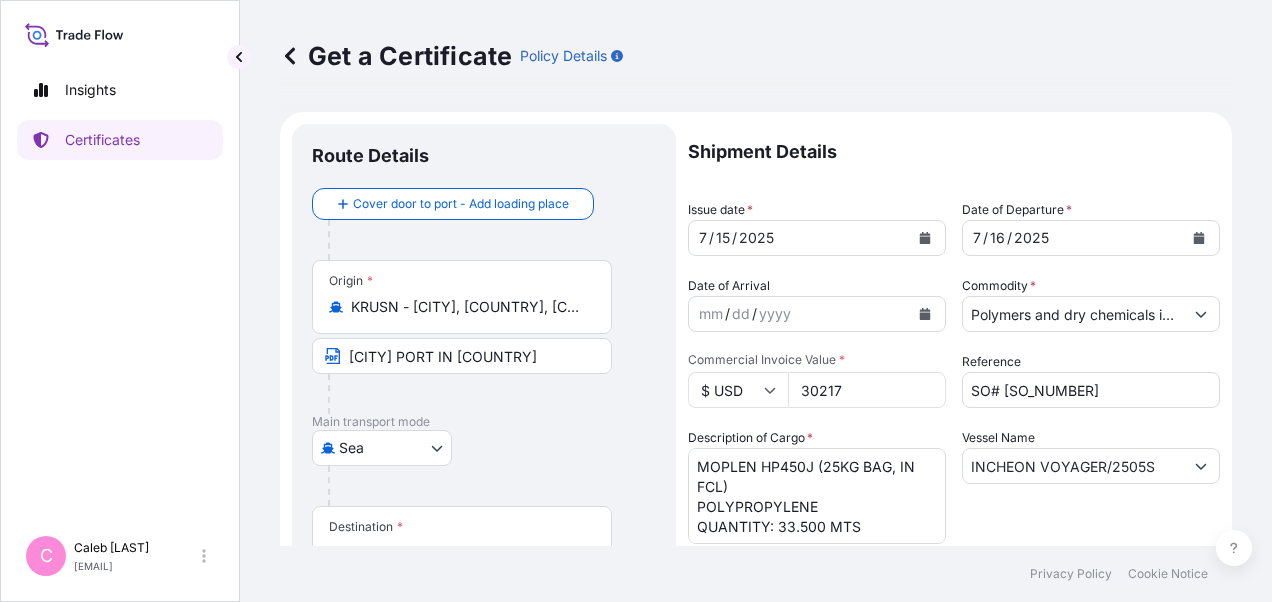 select on "32034" 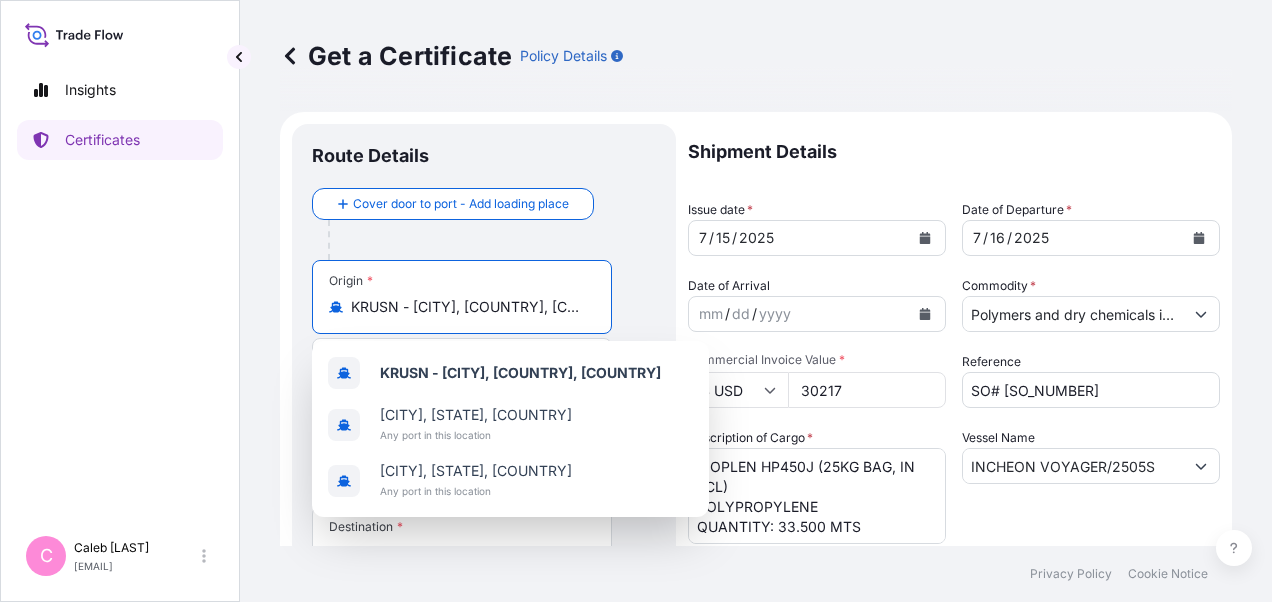 drag, startPoint x: 567, startPoint y: 302, endPoint x: 340, endPoint y: 300, distance: 227.0088 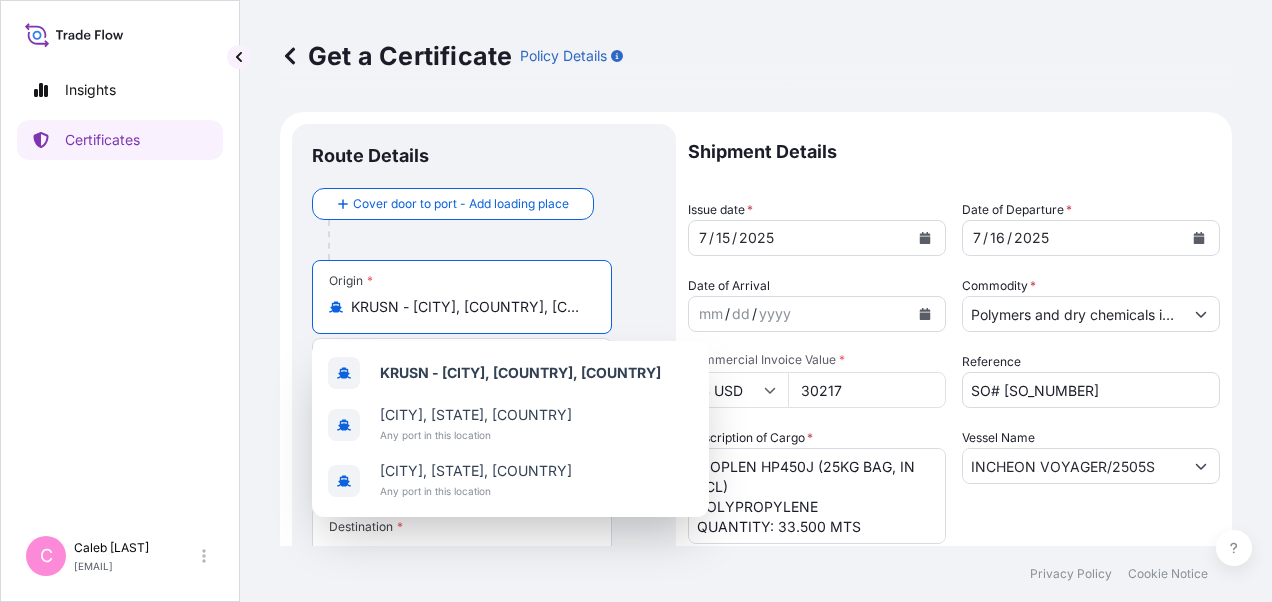 click on "KRUSN - [CITY], [COUNTRY], [COUNTRY]" at bounding box center [462, 307] 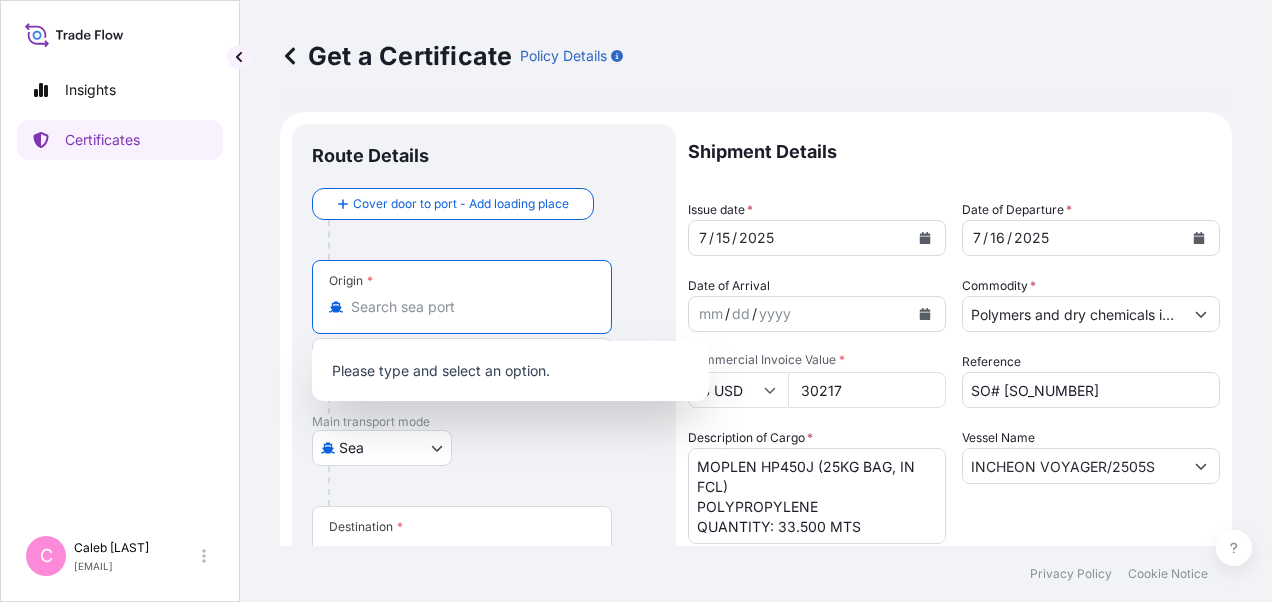 paste on "[CITY] [COUNTRY]" 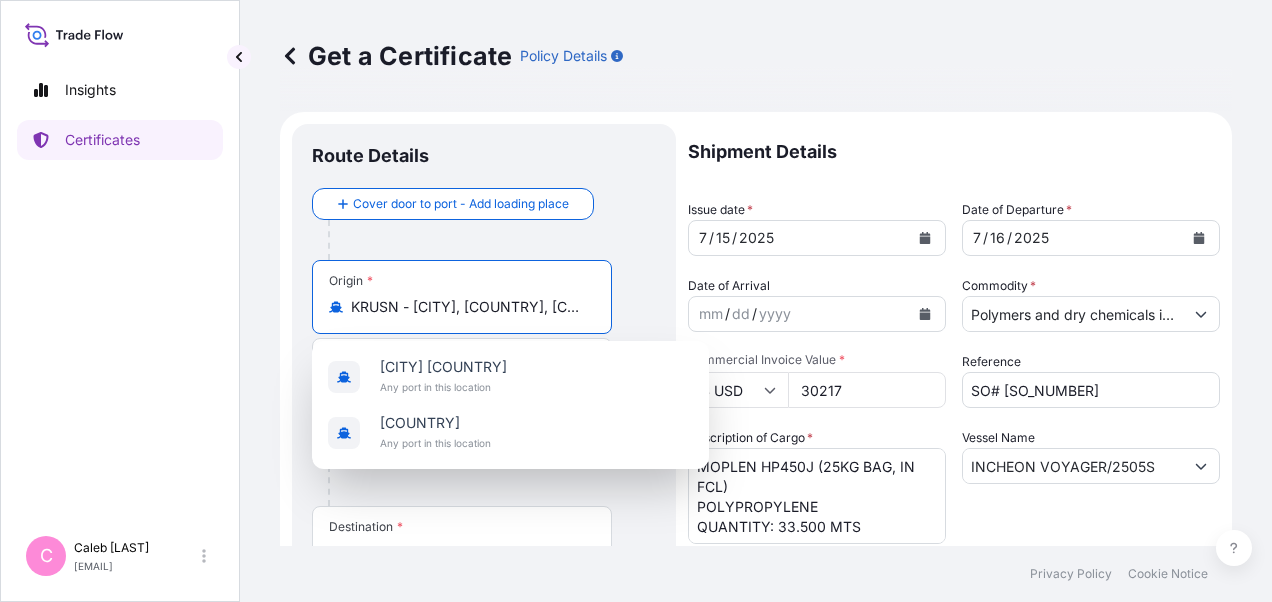 click at bounding box center (492, 240) 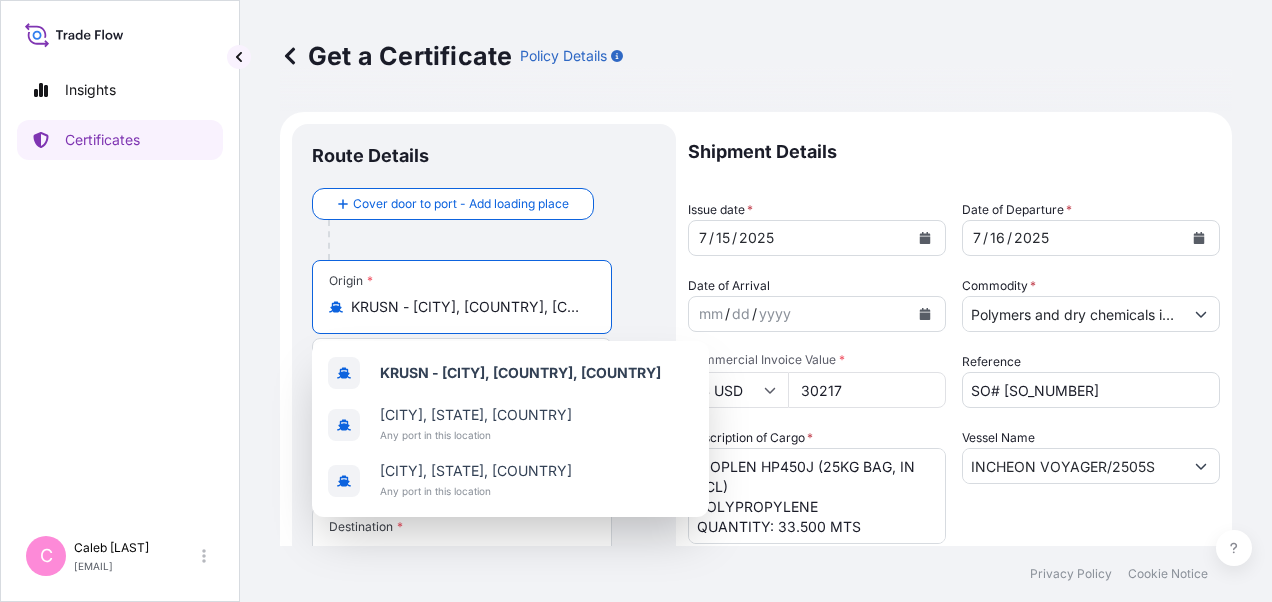 drag, startPoint x: 548, startPoint y: 304, endPoint x: 330, endPoint y: 311, distance: 218.11235 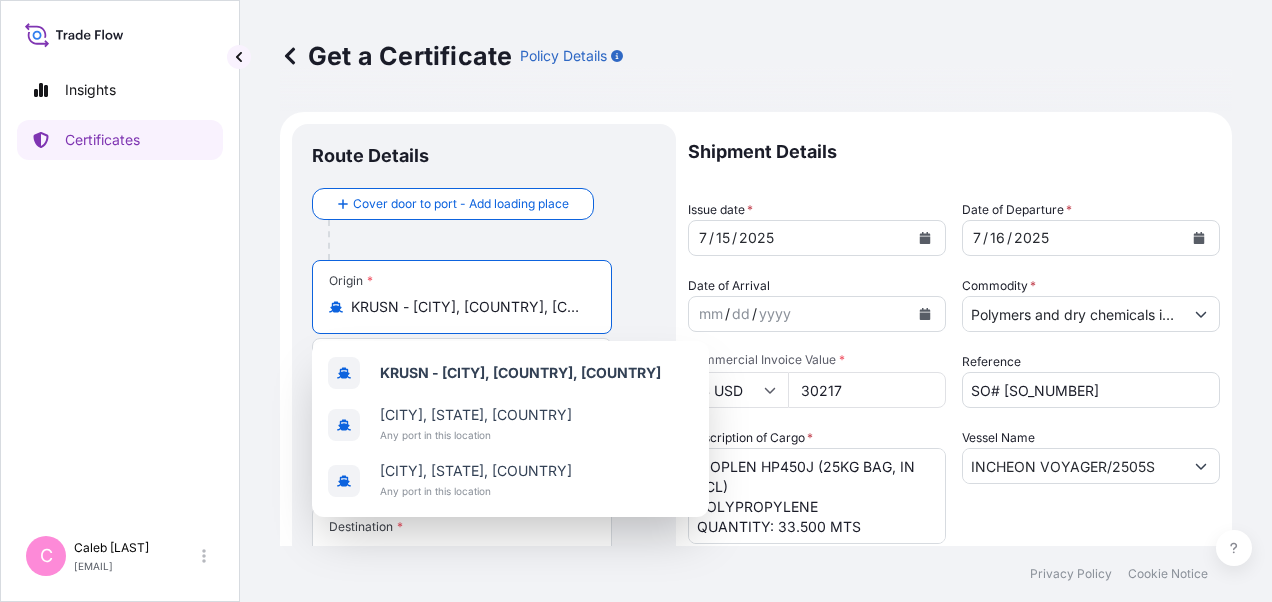 click on "KRUSN - [CITY], [COUNTRY], [COUNTRY]" at bounding box center (462, 307) 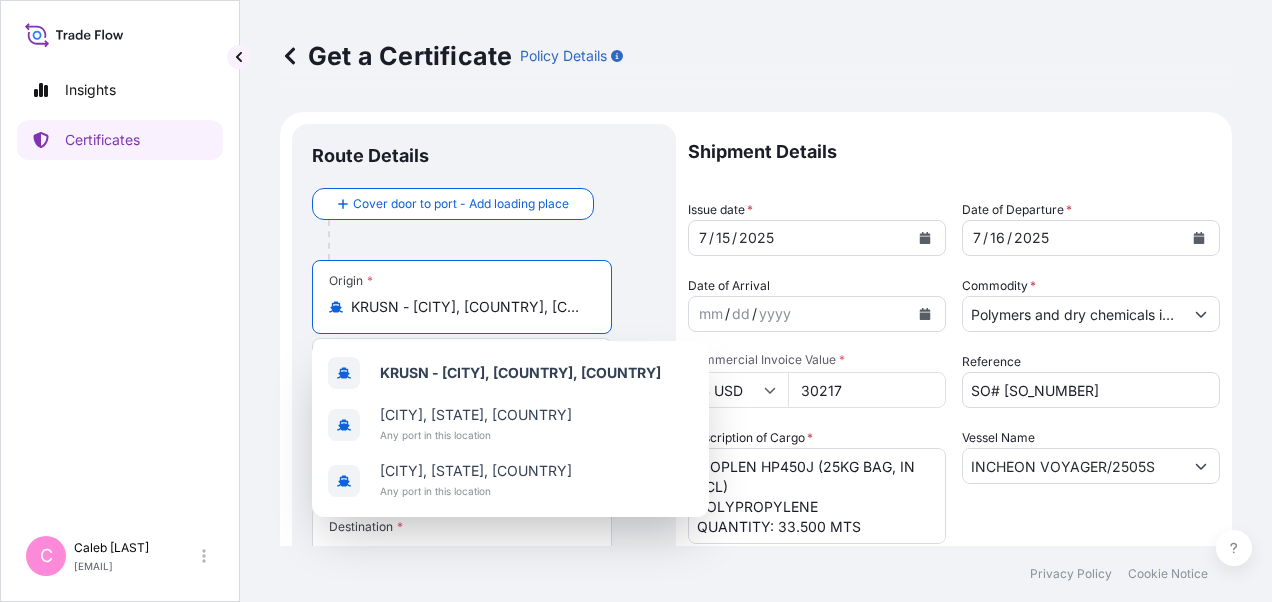 click on "KRUSN - [CITY], [COUNTRY], [COUNTRY]" at bounding box center (469, 307) 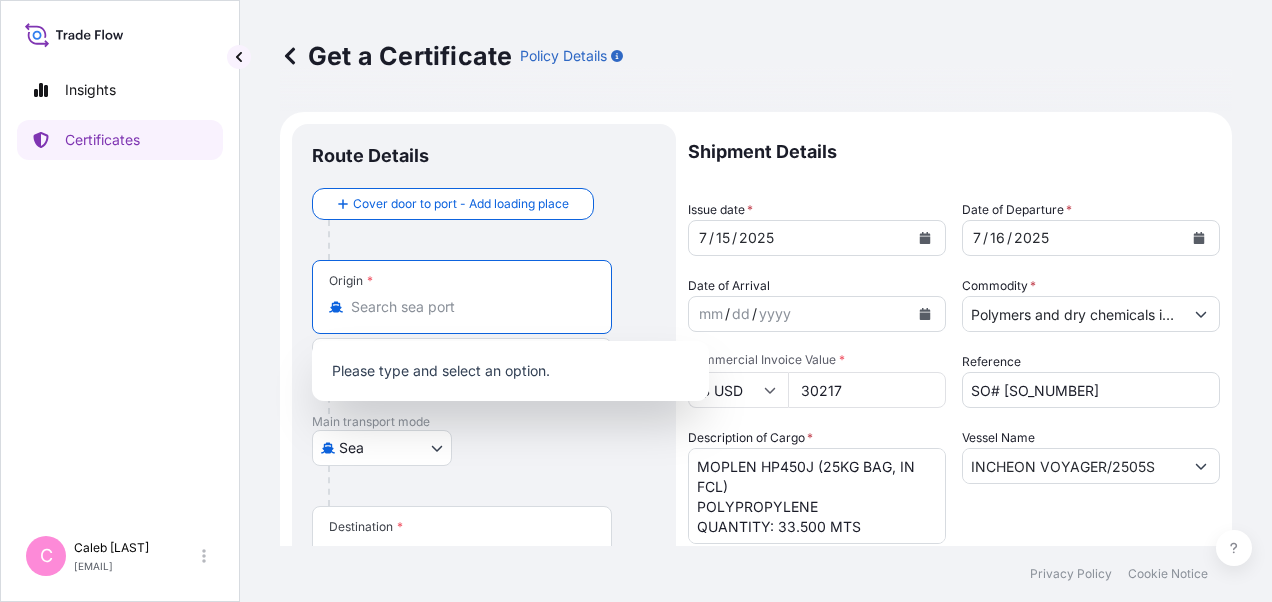 paste on "[CITY] [COUNTRY]" 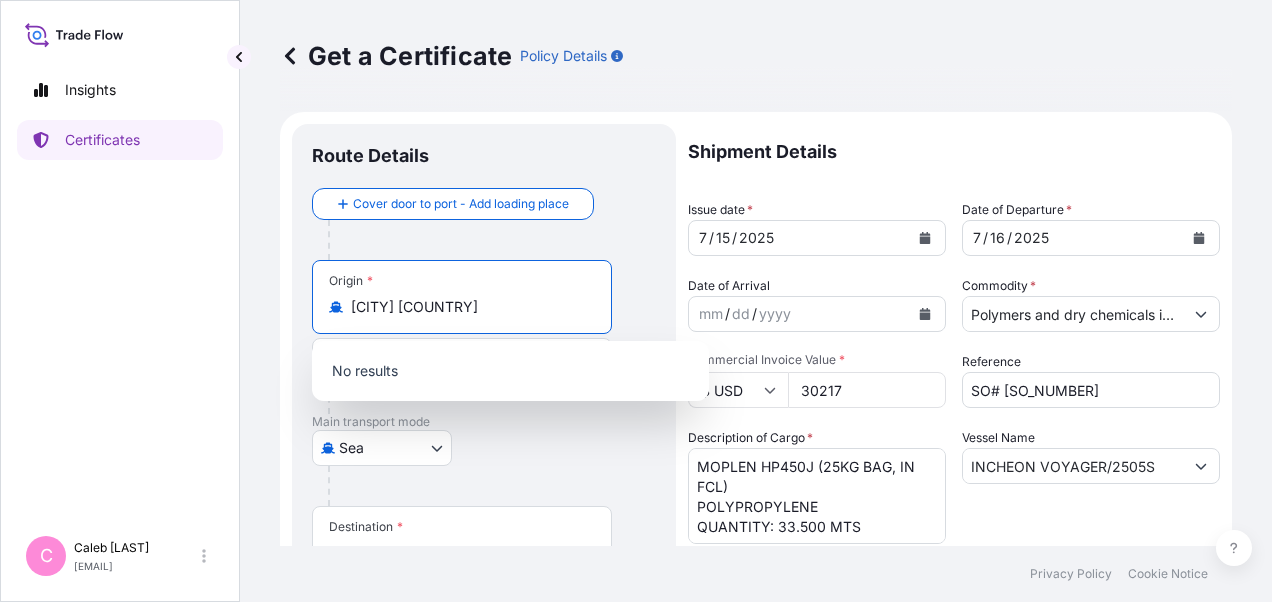 type on "KRUSN - [CITY], [COUNTRY], [COUNTRY]" 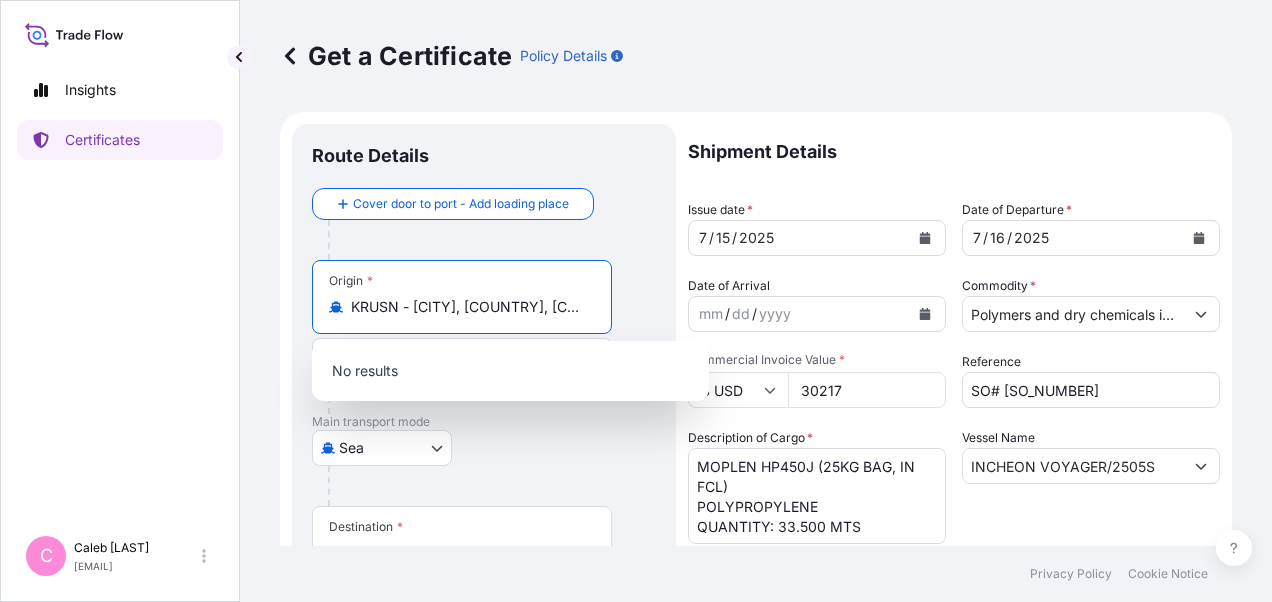 click on "Sea Air Road Sea" at bounding box center (484, 448) 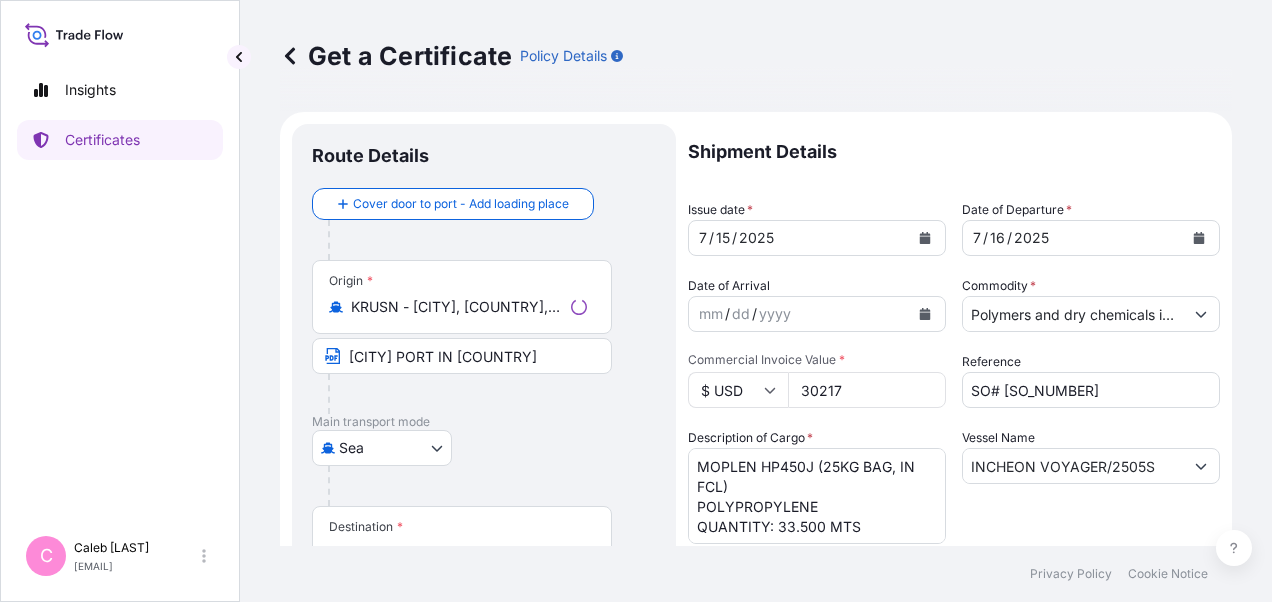 click on "KRUSN - [CITY], [COUNTRY], [COUNTRY]" at bounding box center (457, 307) 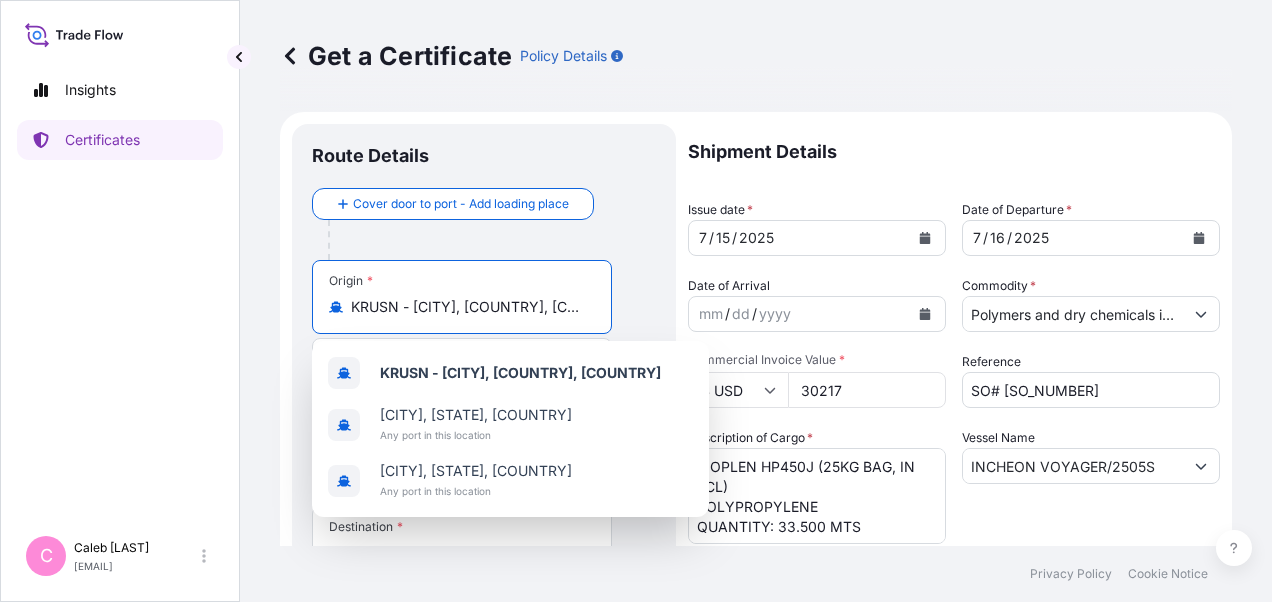 drag, startPoint x: 544, startPoint y: 308, endPoint x: 335, endPoint y: 313, distance: 209.0598 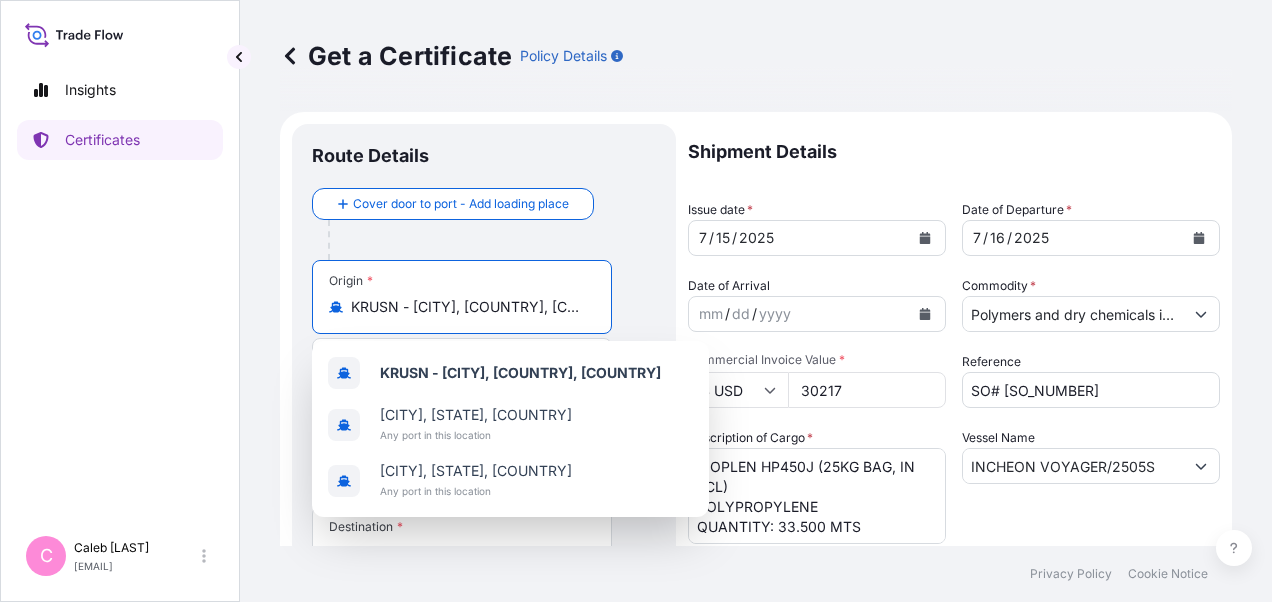 click on "KRUSN - [CITY], [COUNTRY], [COUNTRY]" at bounding box center (462, 307) 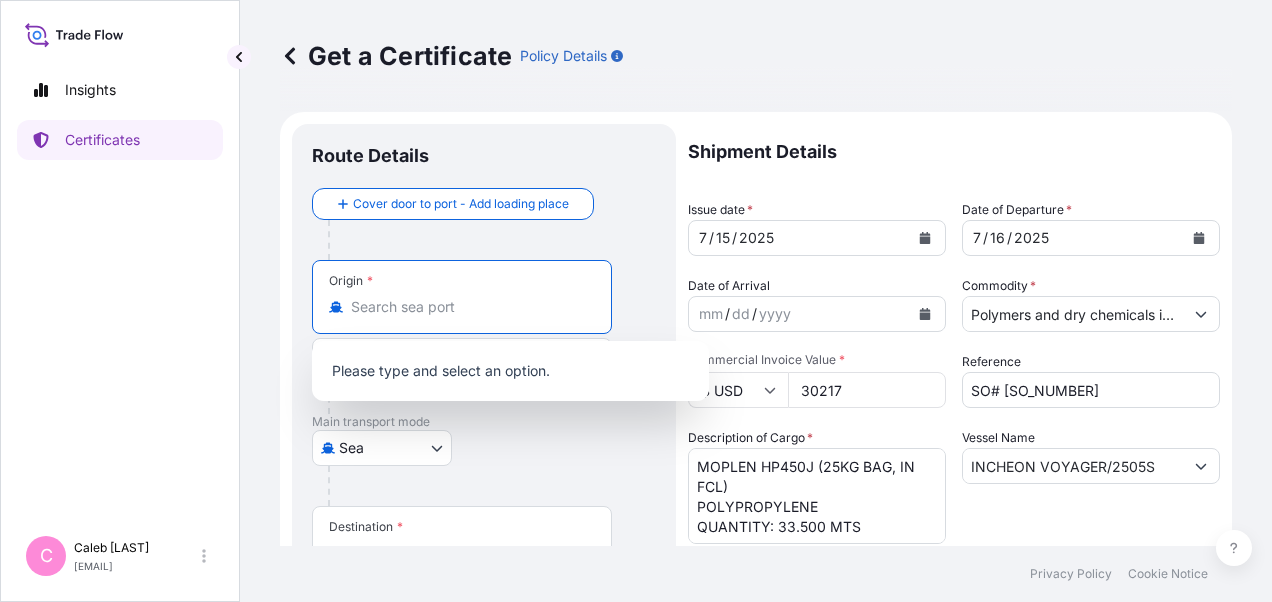 paste on "[CITY] [COUNTRY]" 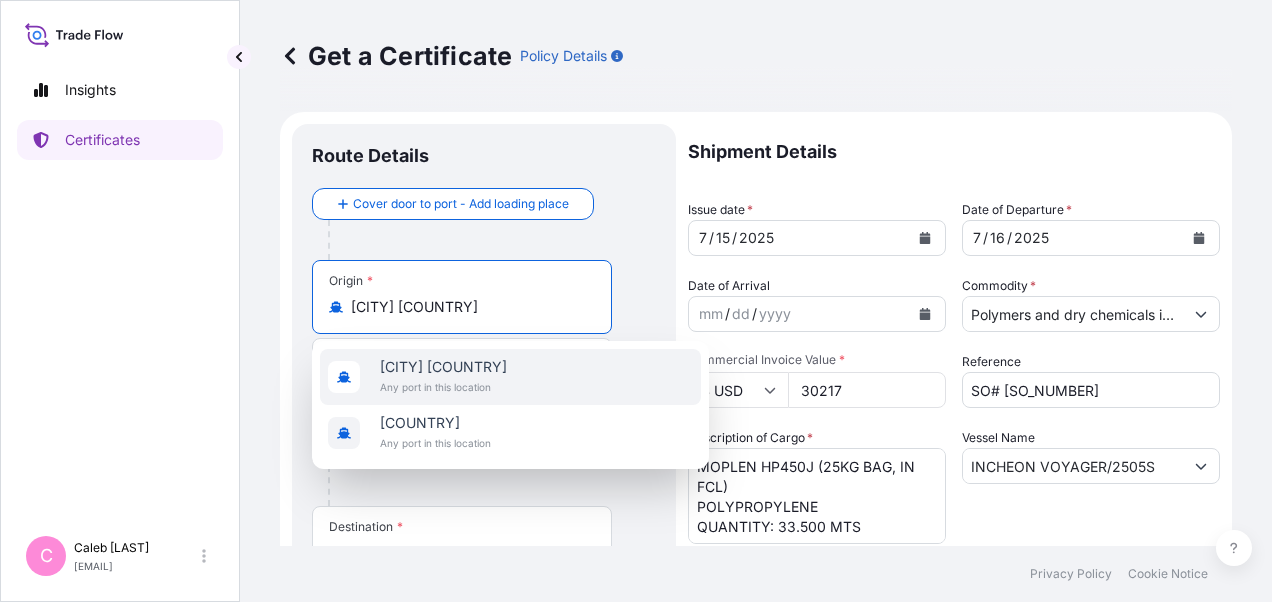 click on "[CITY] [COUNTRY]" at bounding box center [443, 367] 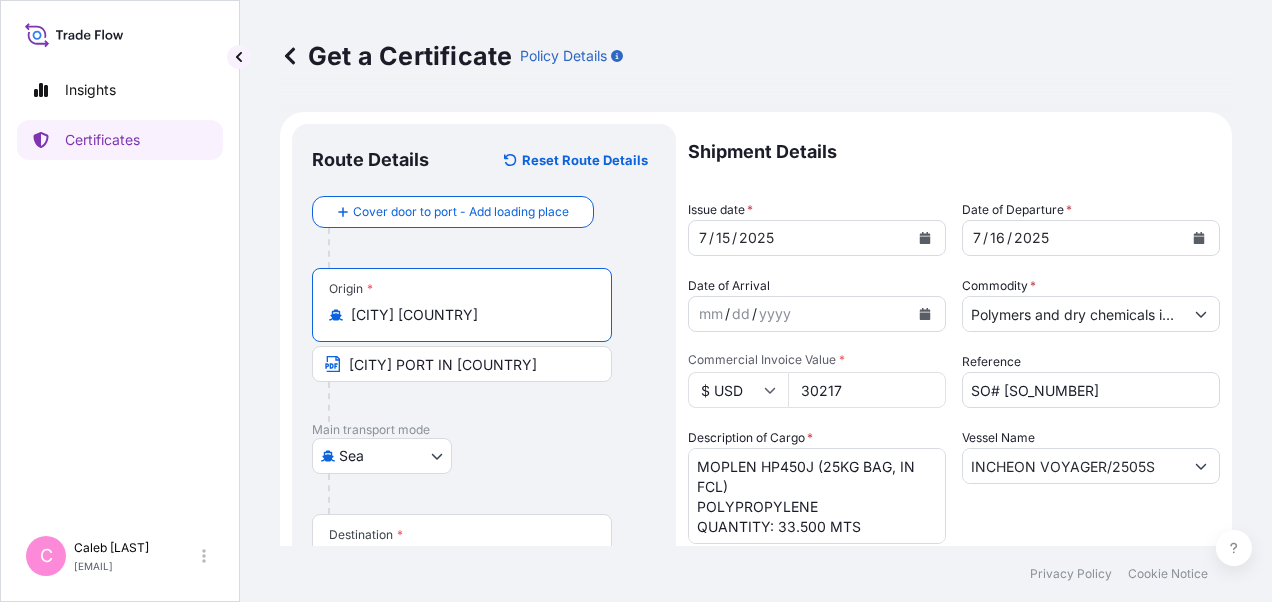 type on "[CITY] [COUNTRY]" 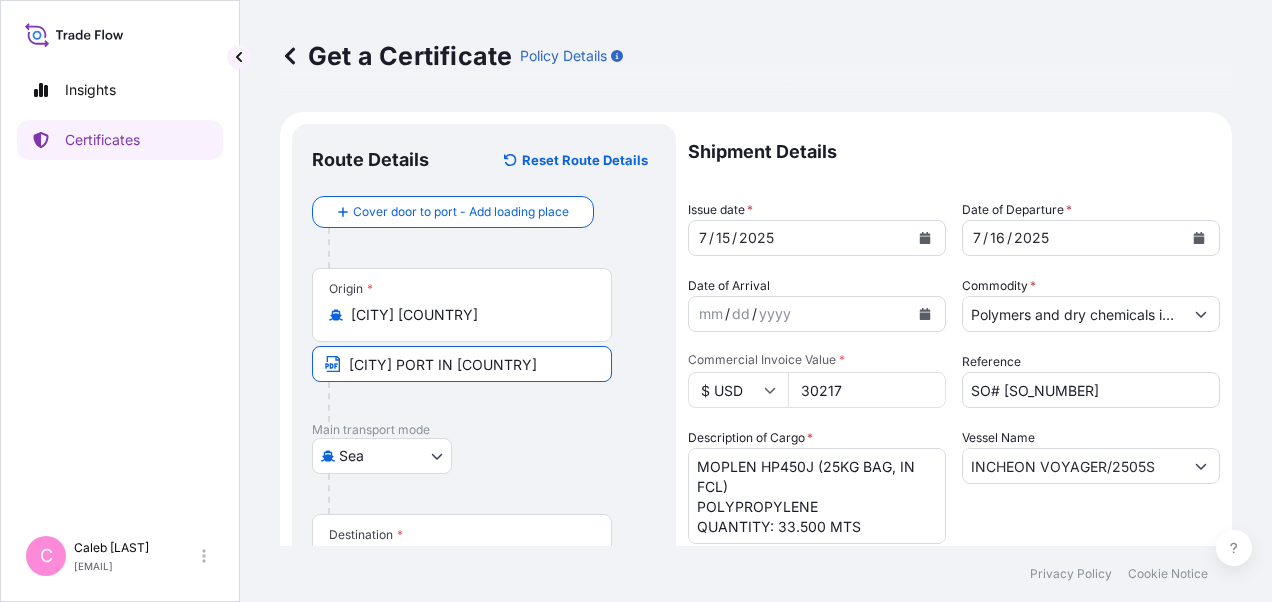 drag, startPoint x: 348, startPoint y: 364, endPoint x: 599, endPoint y: 365, distance: 251.002 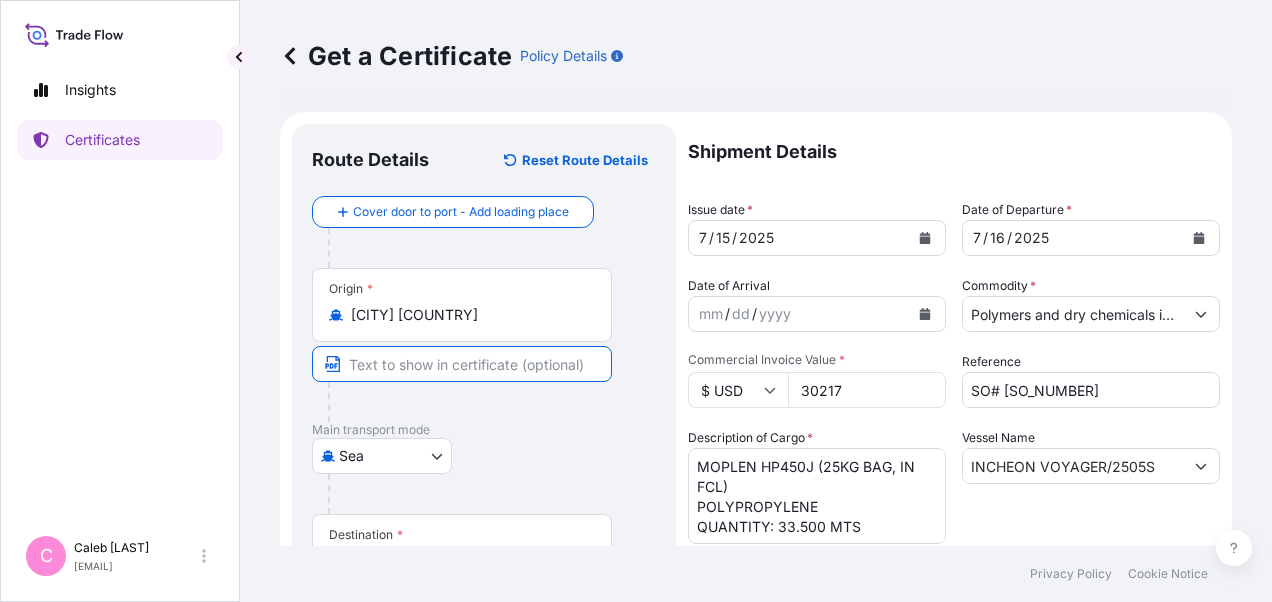 paste on "[CITY] [COUNTRY]" 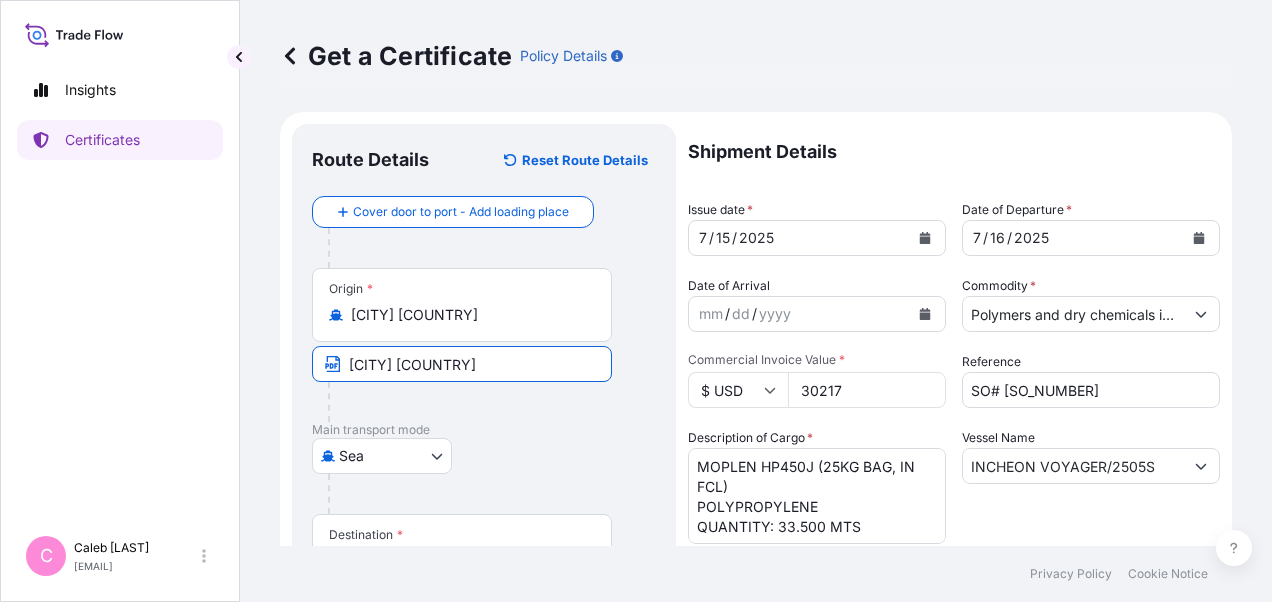 type on "[CITY] [COUNTRY]" 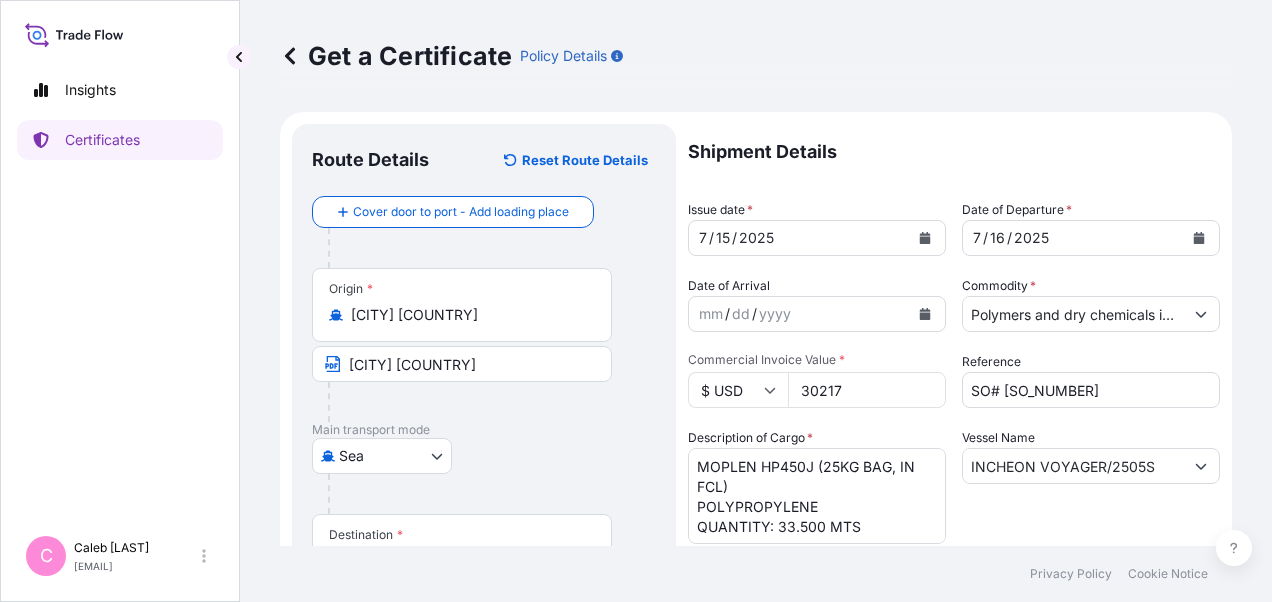 click on "Sea Air Road Sea" at bounding box center (484, 456) 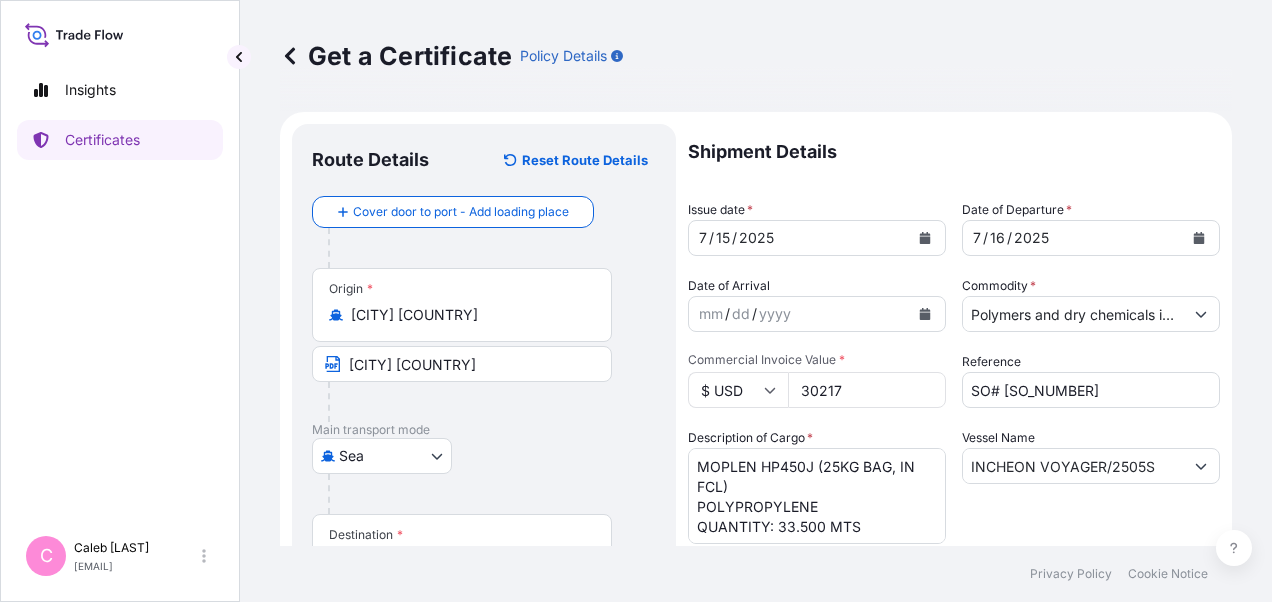 scroll, scrollTop: 200, scrollLeft: 0, axis: vertical 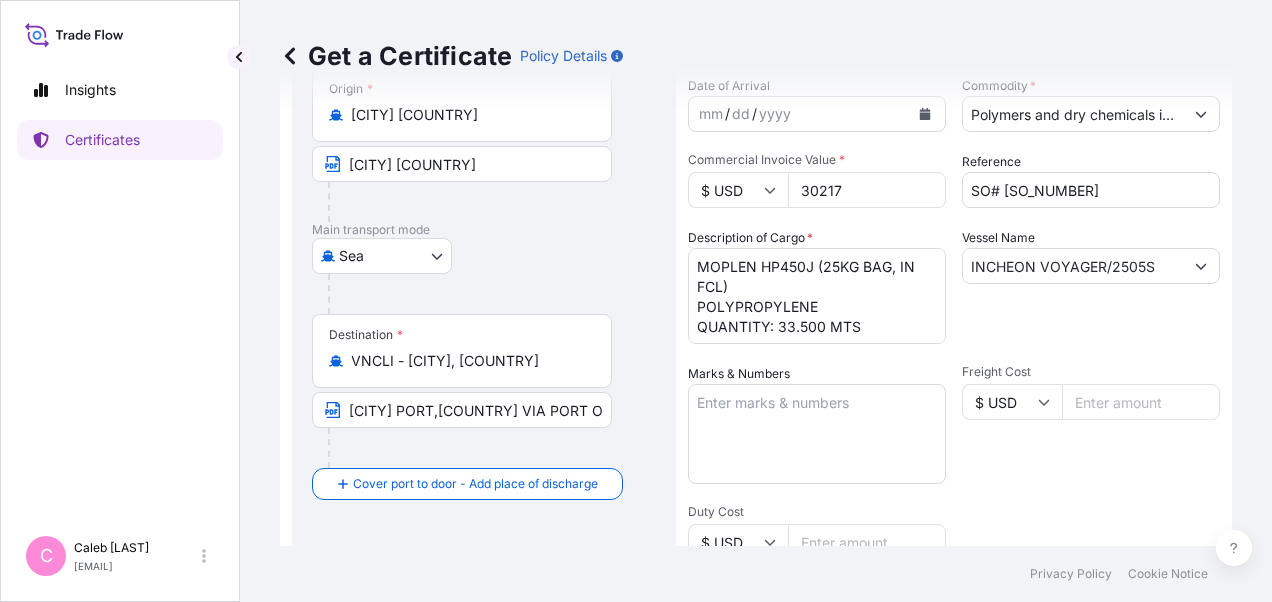 click on "[CITY] PORT,[COUNTRY] VIA PORT OF DISCHARGE; [CITY] PORT,[COUNTRY]" at bounding box center [462, 410] 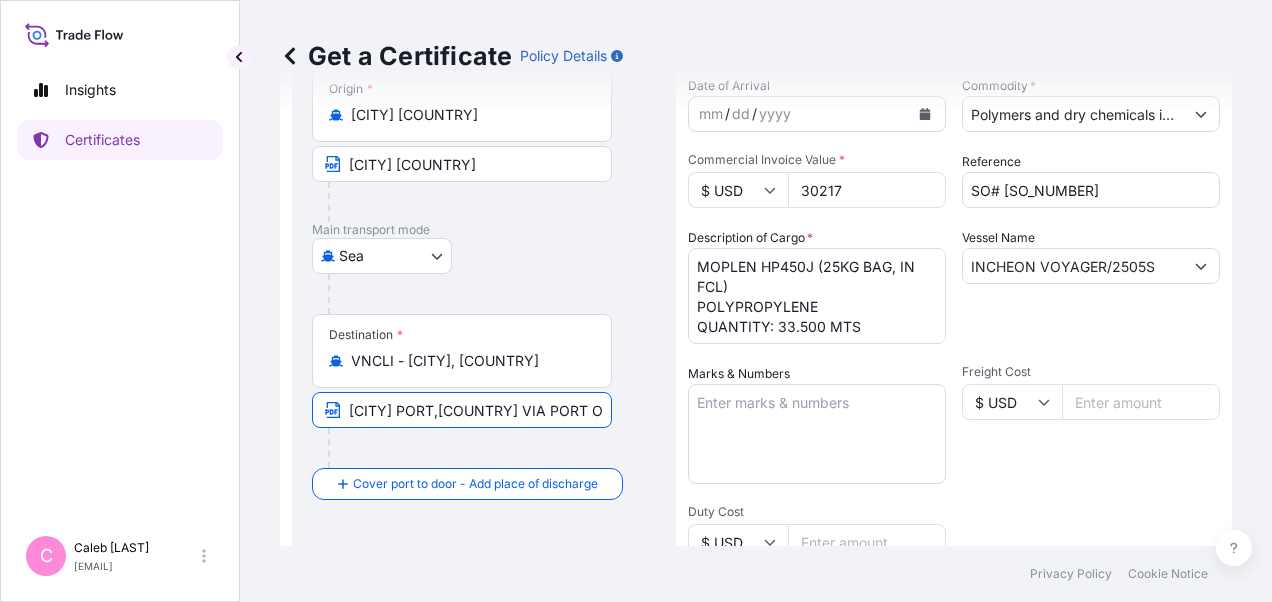 drag, startPoint x: 348, startPoint y: 408, endPoint x: 504, endPoint y: 406, distance: 156.01282 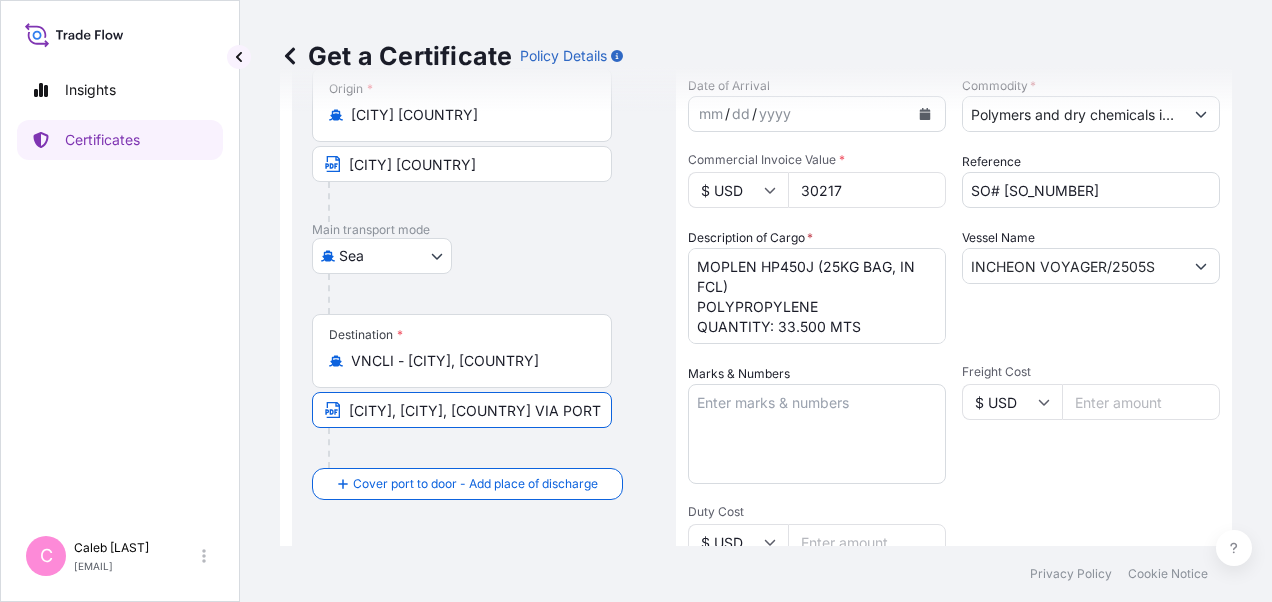 scroll, scrollTop: 0, scrollLeft: 5, axis: horizontal 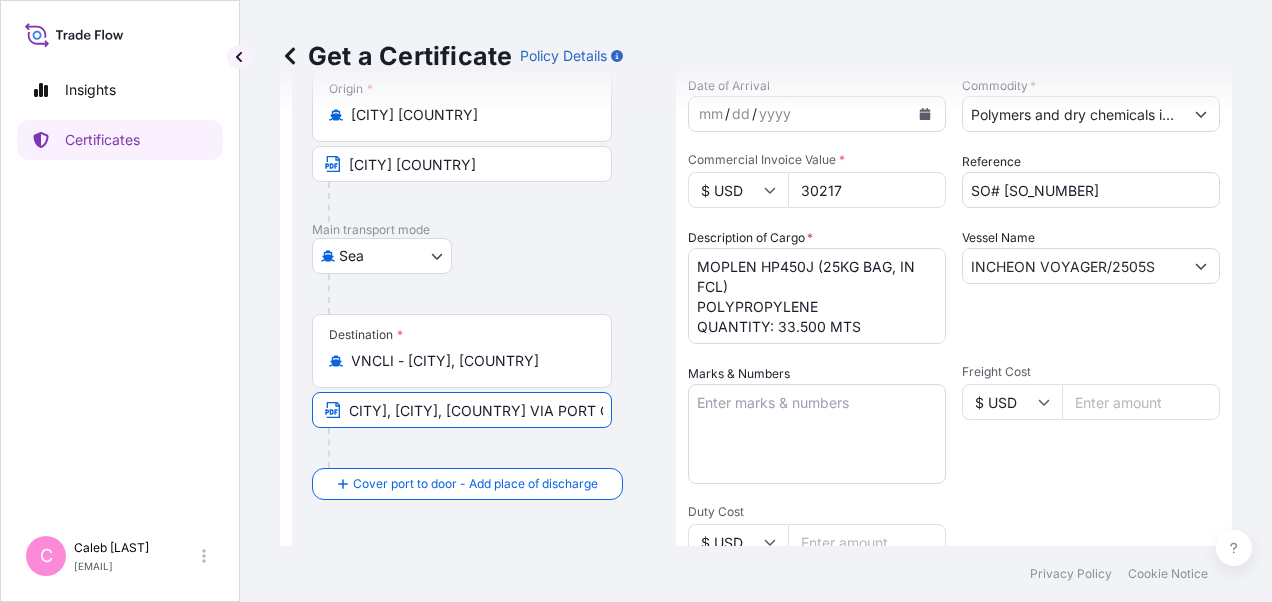 click at bounding box center (470, 448) 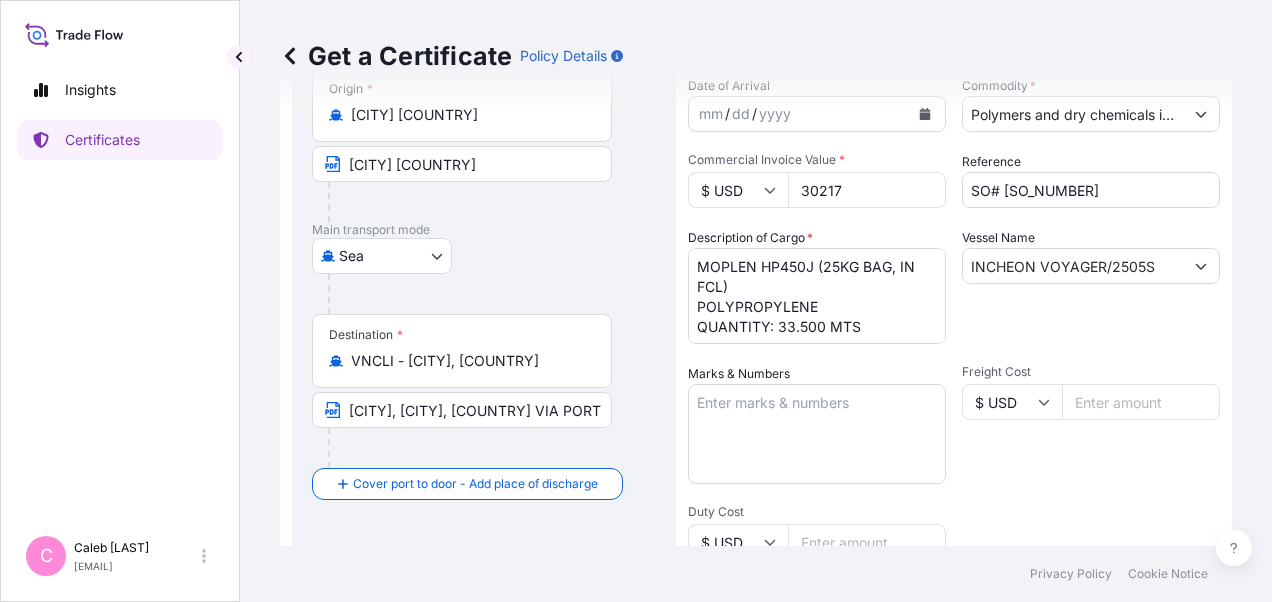 click on "[CITY], [CITY], [COUNTRY] VIA PORT OF DISCHARGE; [CITY] PORT,[COUNTRY]" at bounding box center (462, 410) 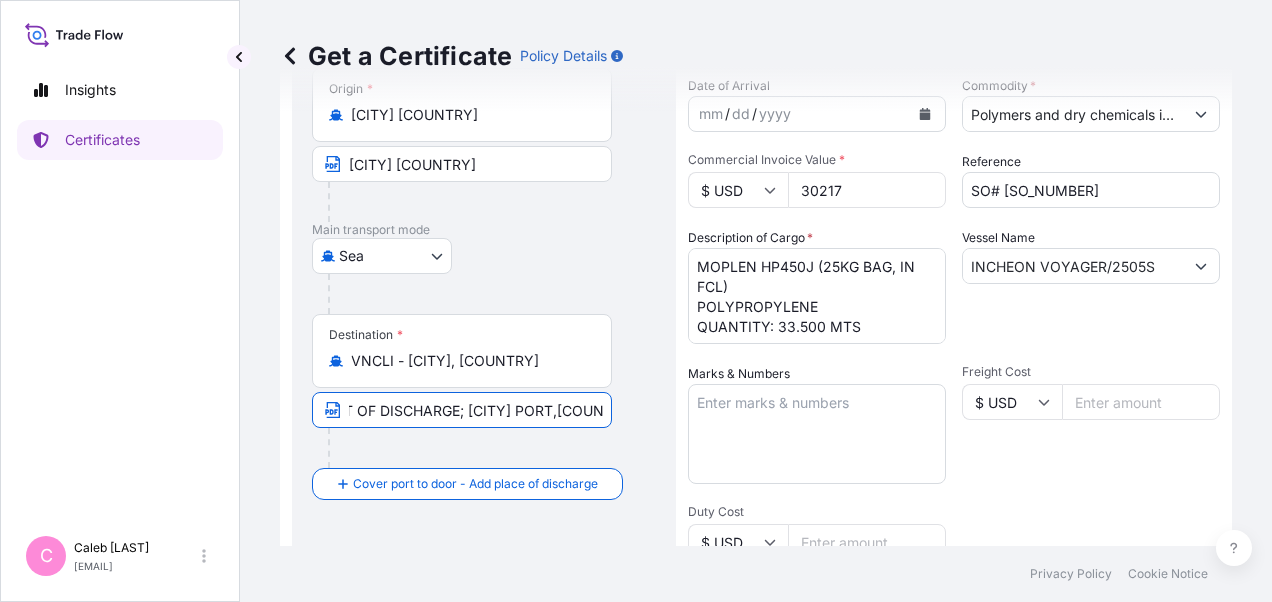 scroll, scrollTop: 0, scrollLeft: 310, axis: horizontal 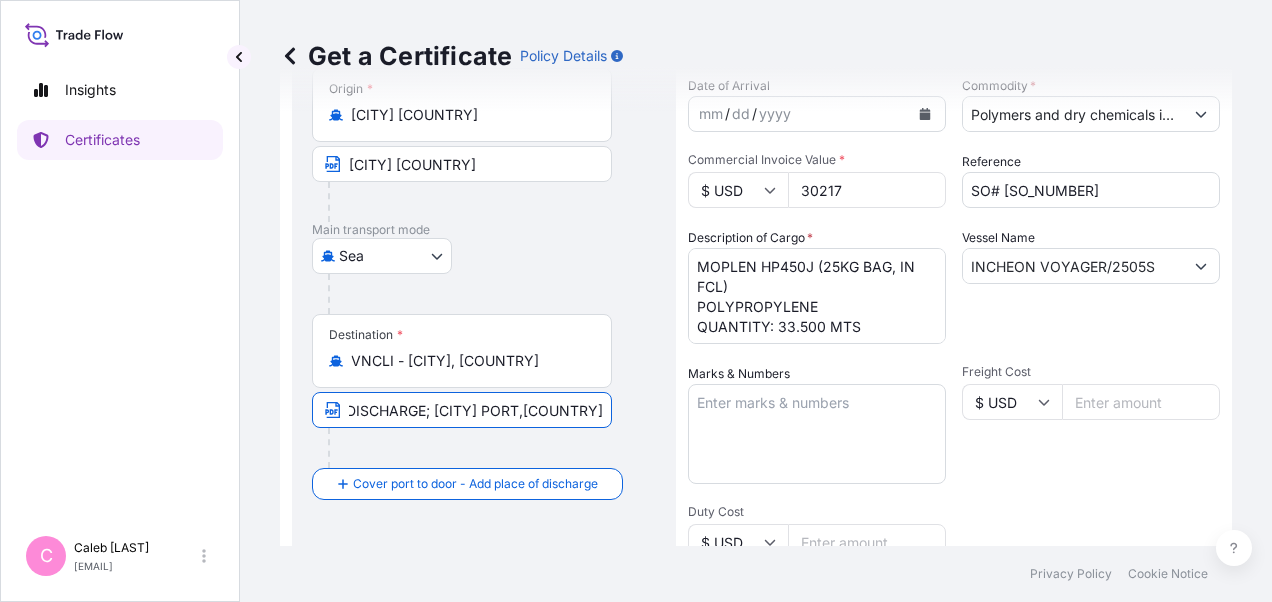 drag, startPoint x: 474, startPoint y: 408, endPoint x: 705, endPoint y: 414, distance: 231.07791 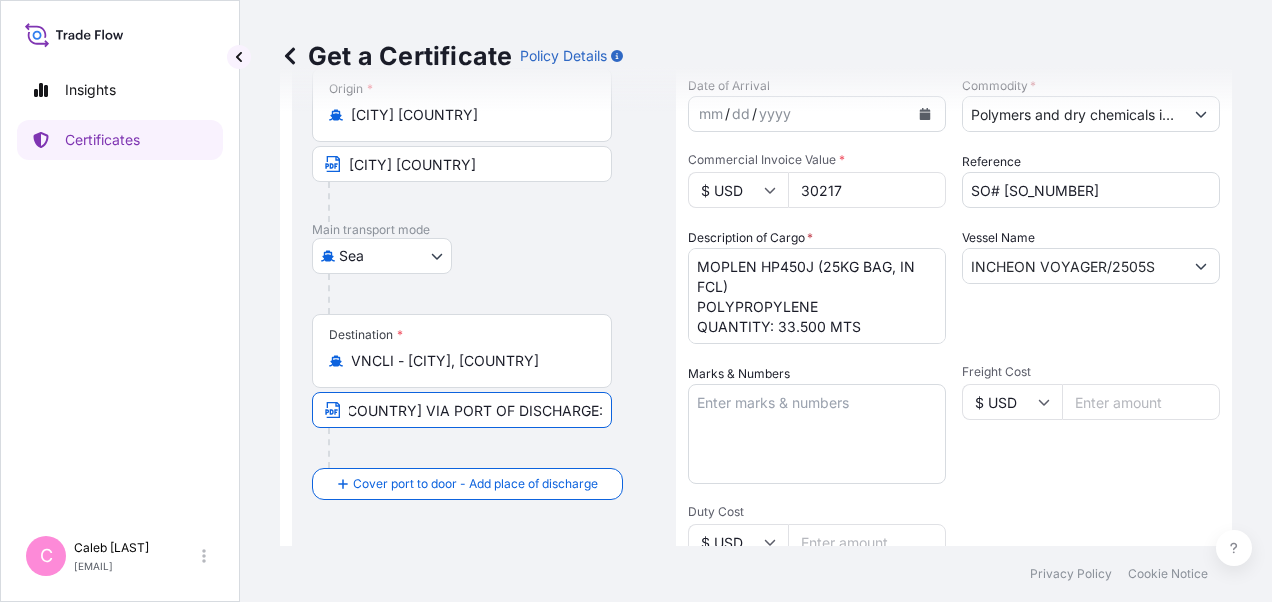 scroll, scrollTop: 0, scrollLeft: 189, axis: horizontal 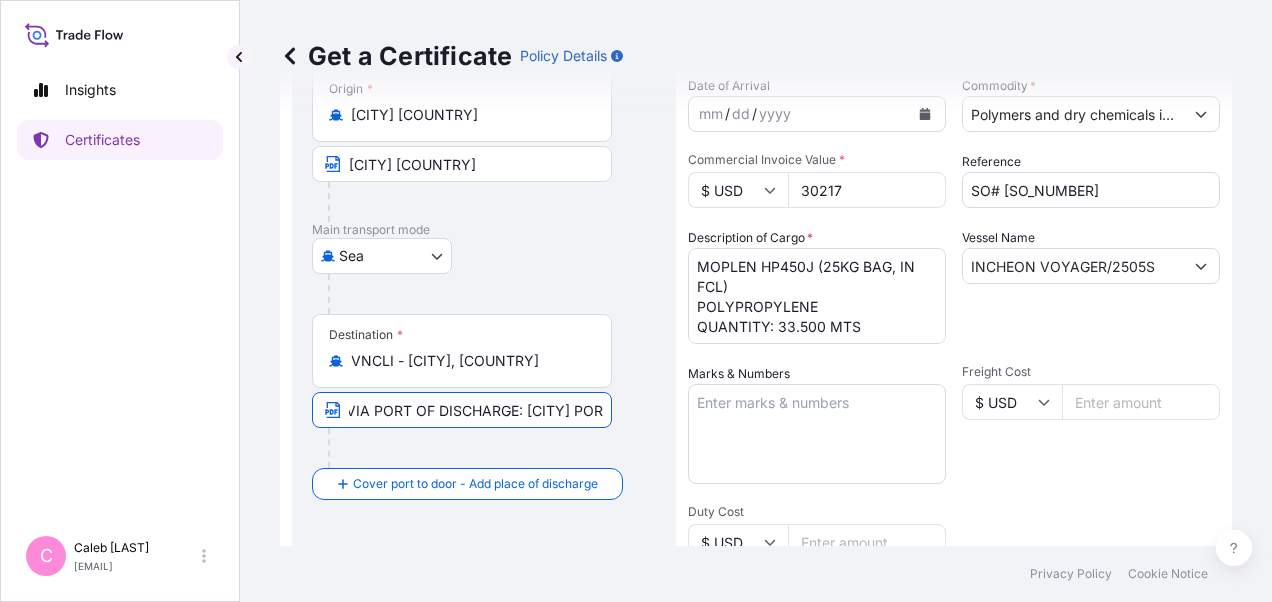 click on "[CITY], [CITY], [COUNTRY] VIA PORT OF DISCHARGE: [CITY] PORT, [COUNTRY]" at bounding box center (462, 410) 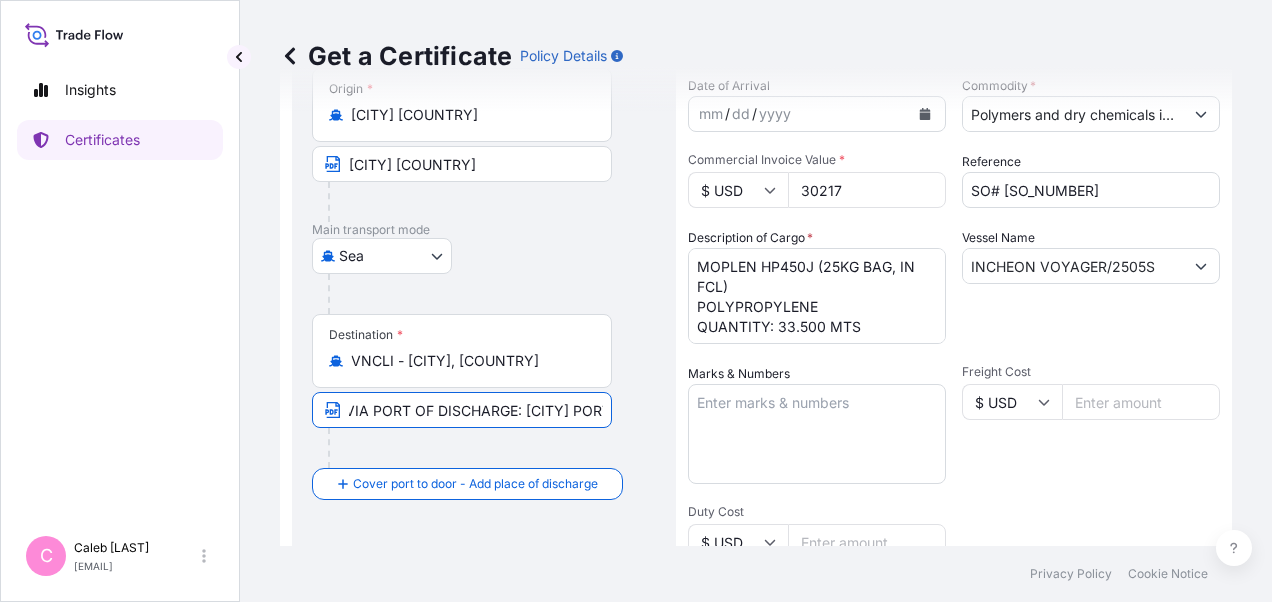 scroll, scrollTop: 0, scrollLeft: 220, axis: horizontal 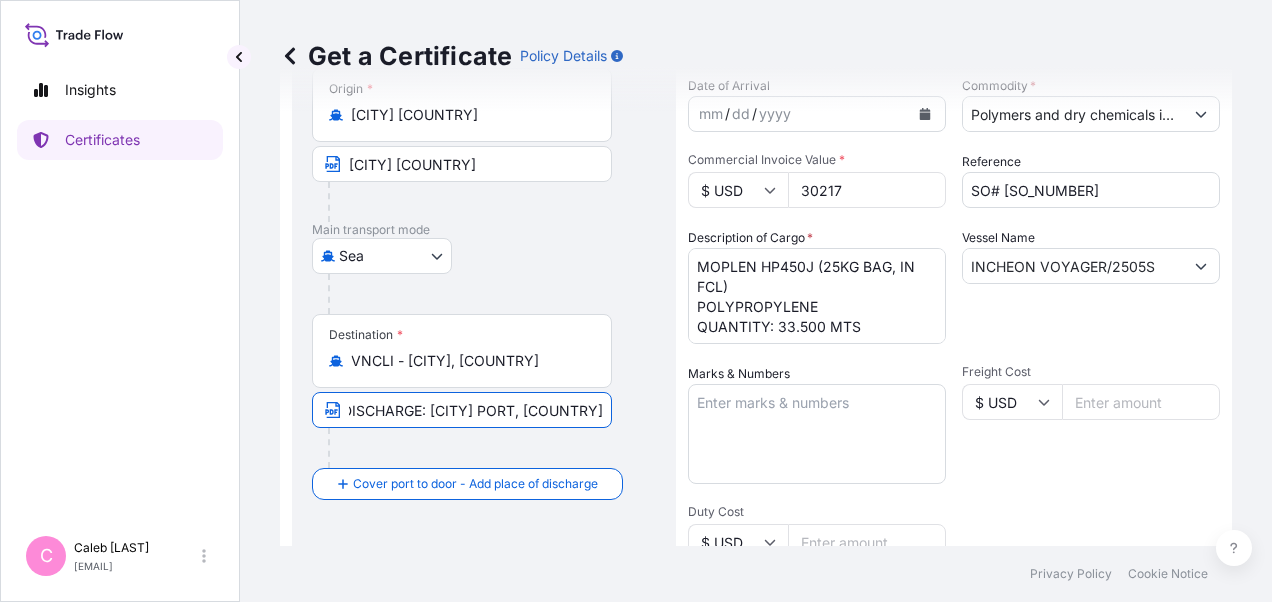 drag, startPoint x: 574, startPoint y: 409, endPoint x: 657, endPoint y: 413, distance: 83.09633 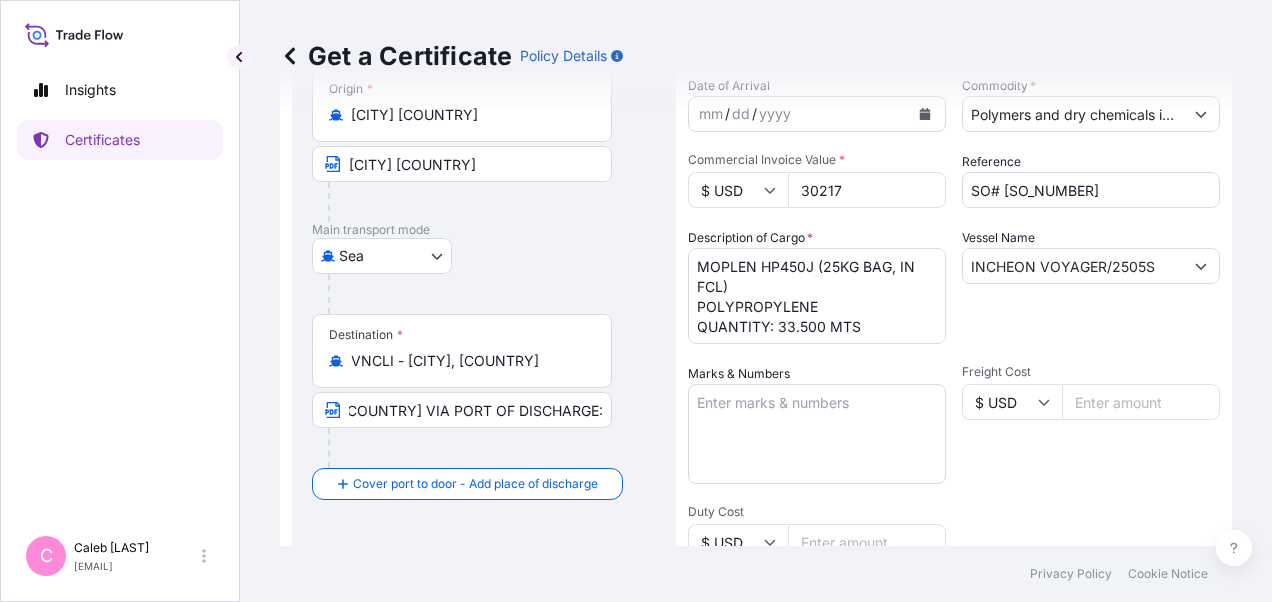 scroll, scrollTop: 0, scrollLeft: 0, axis: both 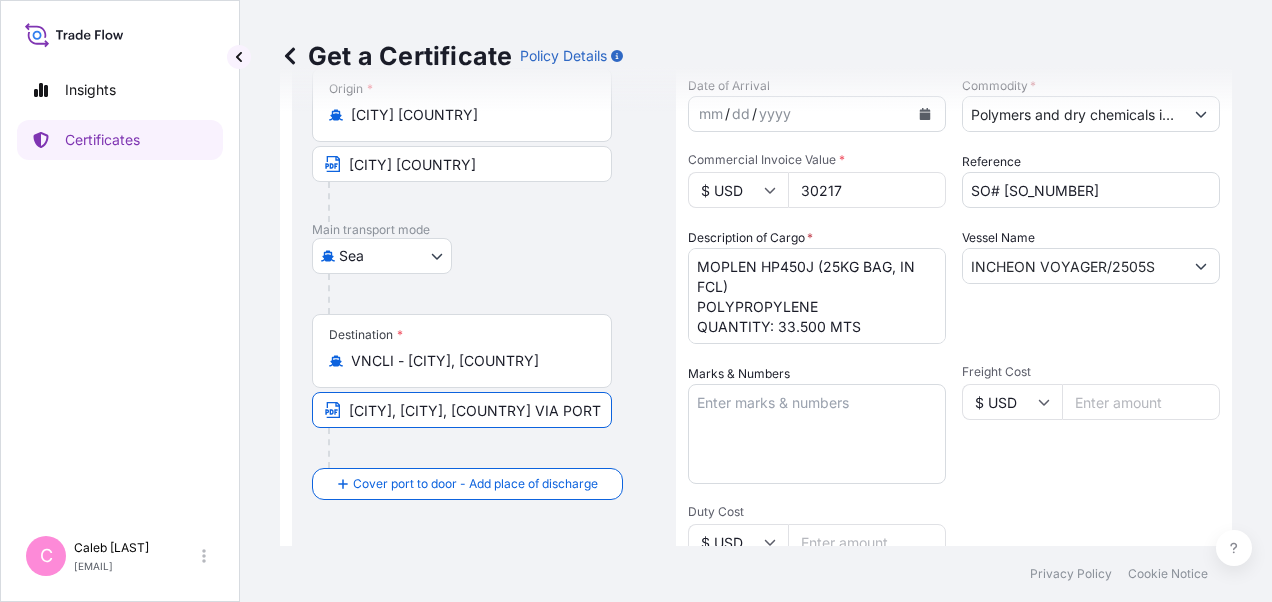 click on "[CITY], [CITY], [COUNTRY] VIA PORT OF DISCHARGE:" at bounding box center [462, 410] 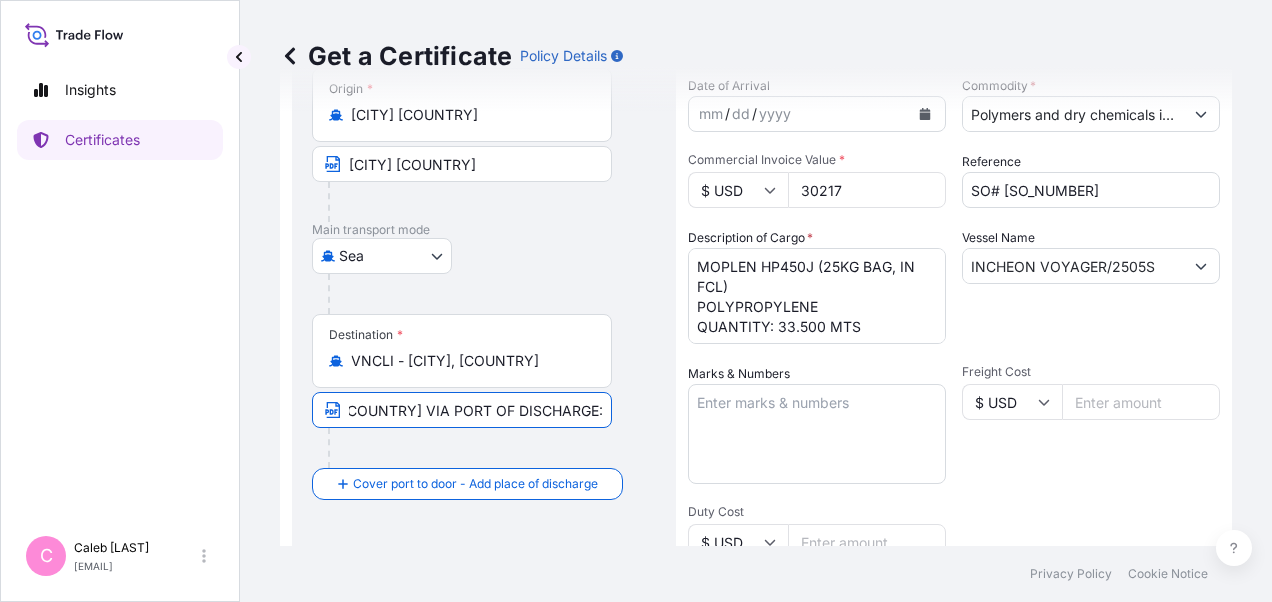 scroll, scrollTop: 0, scrollLeft: 189, axis: horizontal 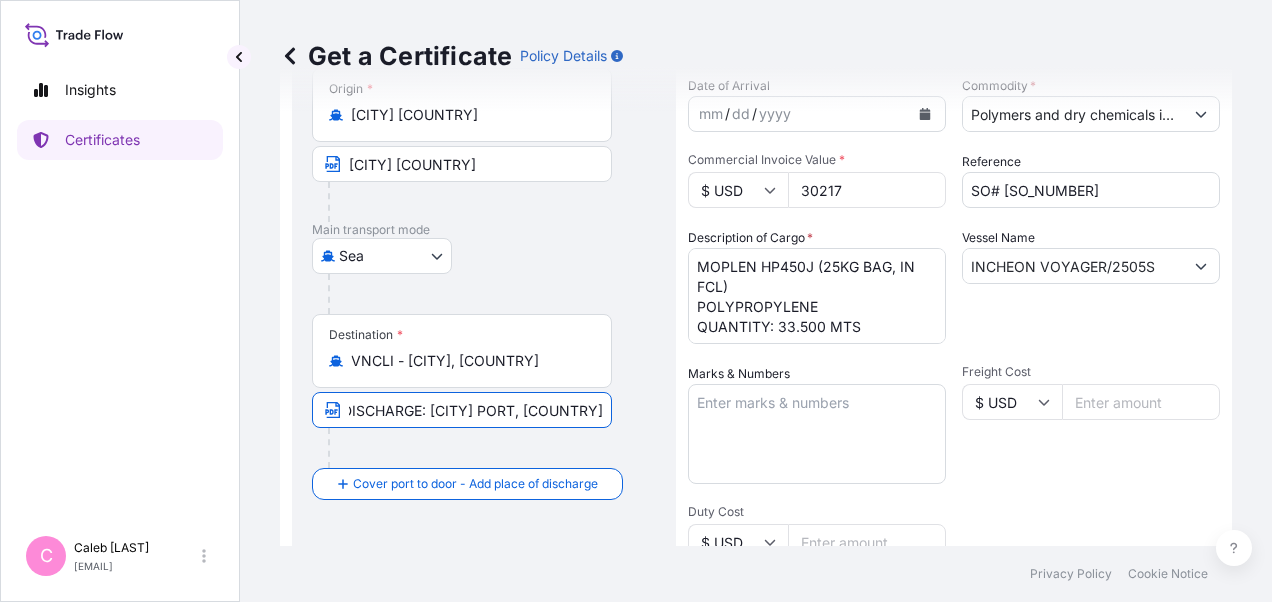 type on "[CITY], [CITY], [COUNTRY] VIA PORT OF DISCHARGE: [CITY] PORT, [COUNTRY]" 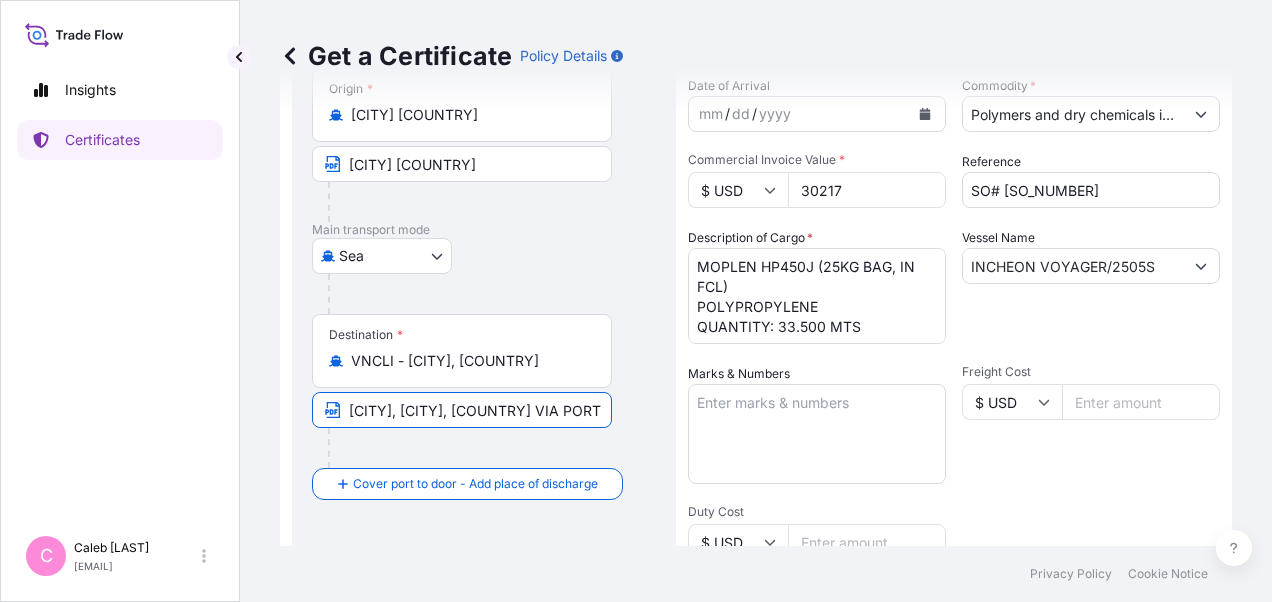 click on "Destination * VNCLI - Cat Lai, [COUNTRY] [CITY], [CITY], [COUNTRY] VIA PORT OF DISCHARGE: [CITY] PORT, [COUNTRY]" at bounding box center (484, 391) 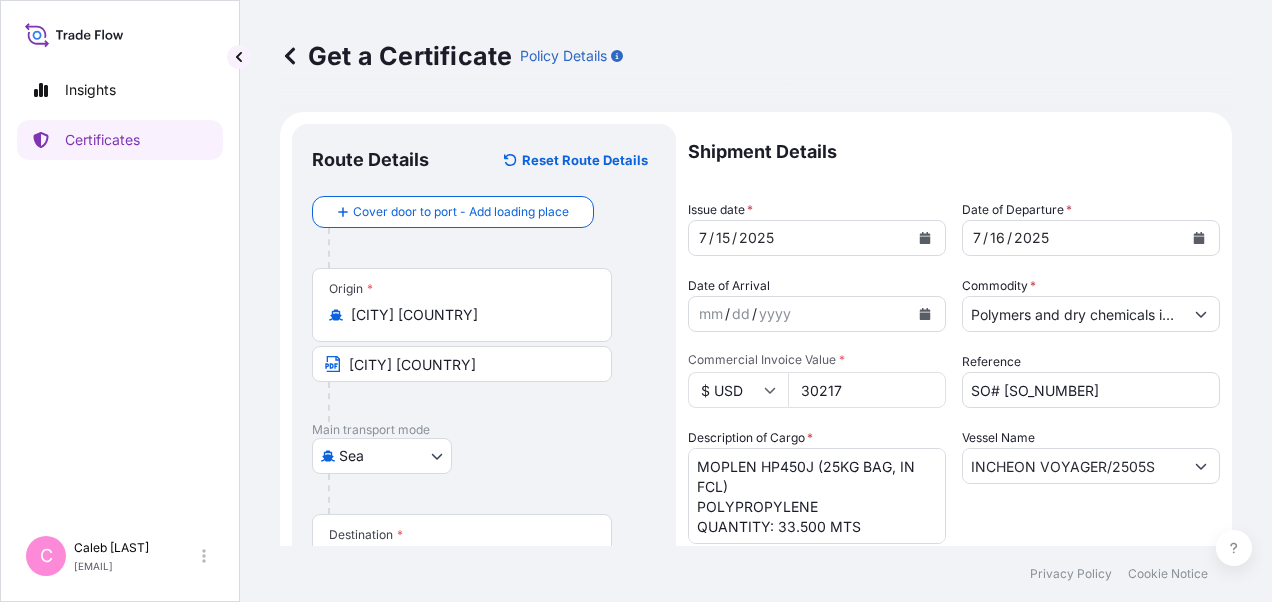 scroll, scrollTop: 0, scrollLeft: 0, axis: both 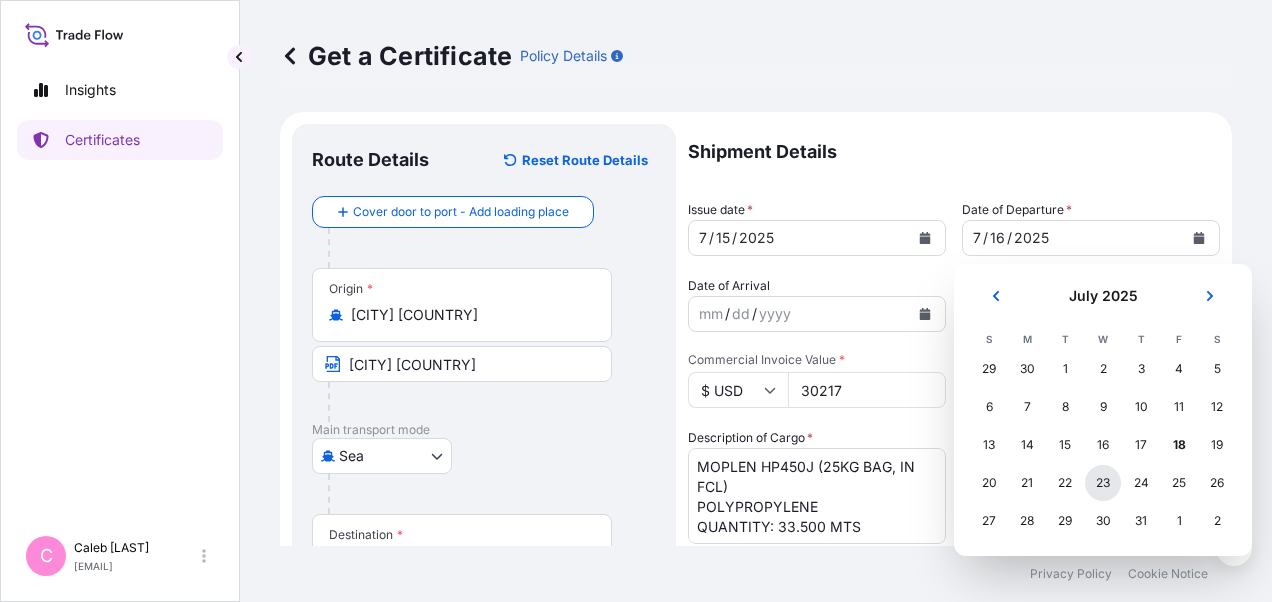 click on "23" at bounding box center [1103, 483] 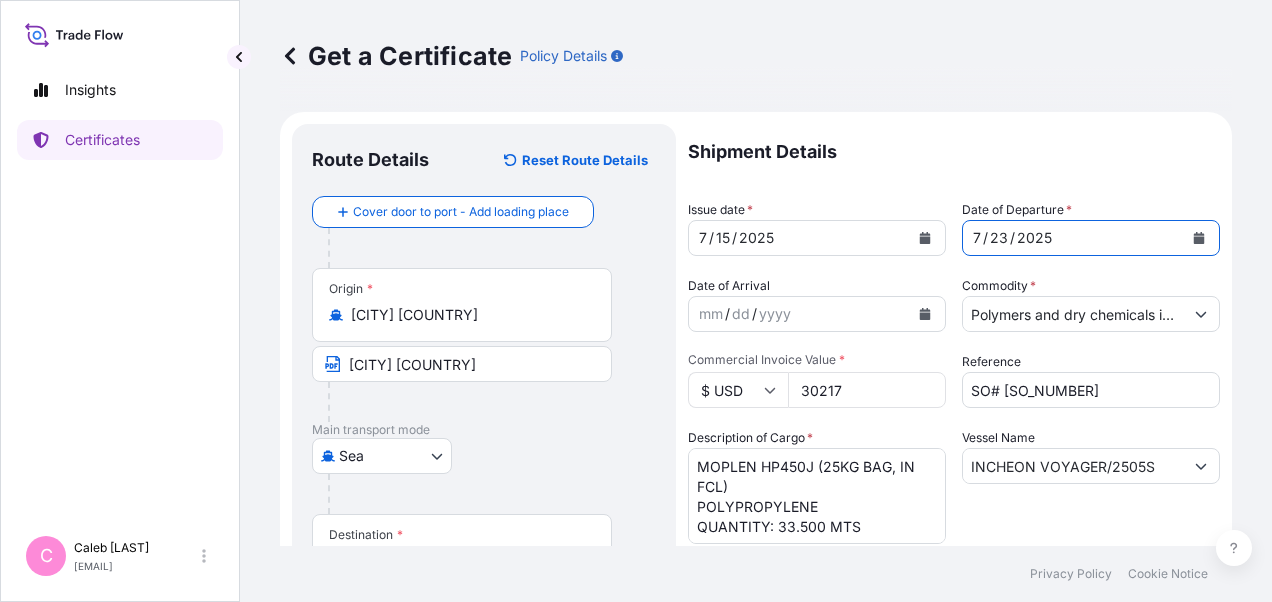 click 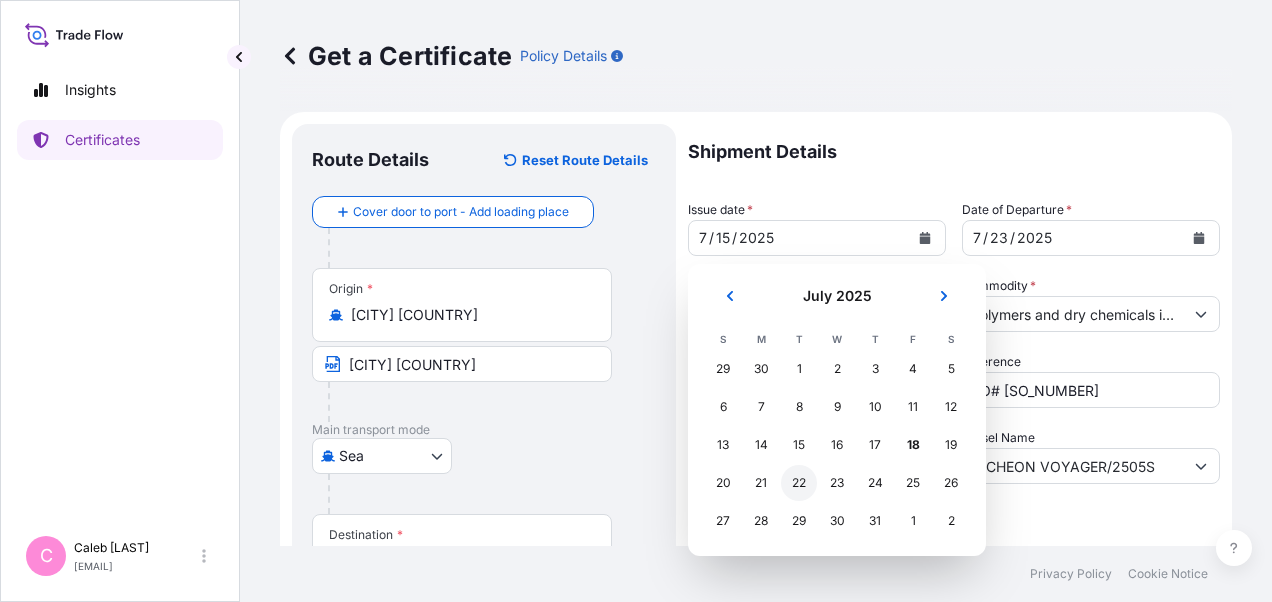 click on "22" at bounding box center [799, 483] 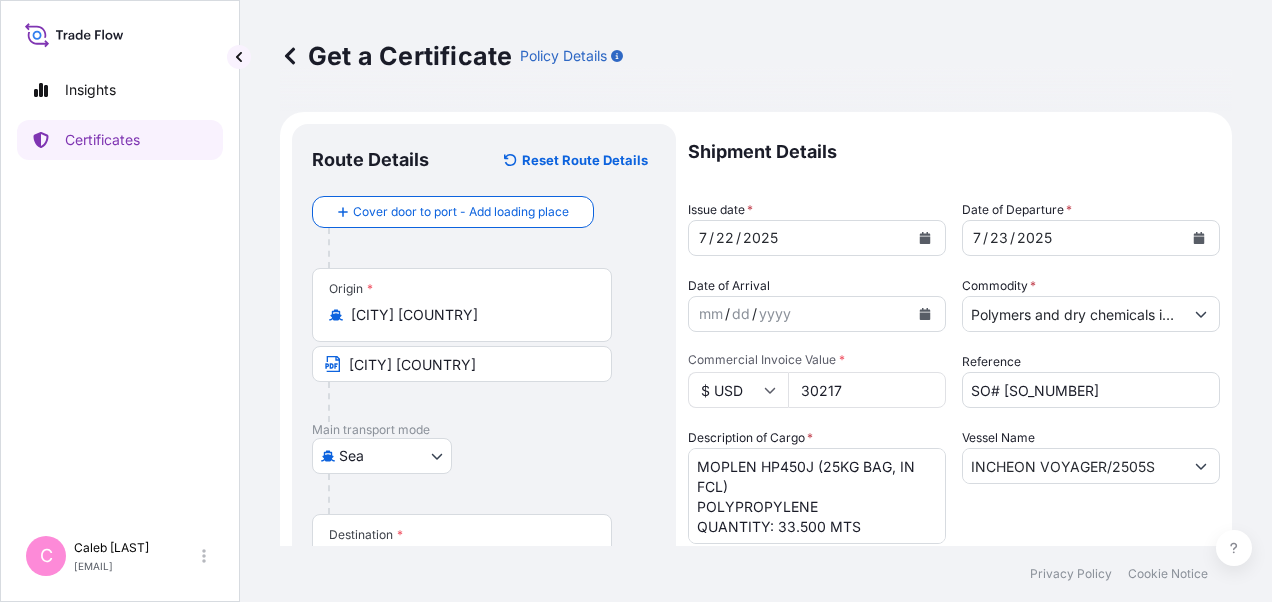 drag, startPoint x: 841, startPoint y: 390, endPoint x: 796, endPoint y: 392, distance: 45.044422 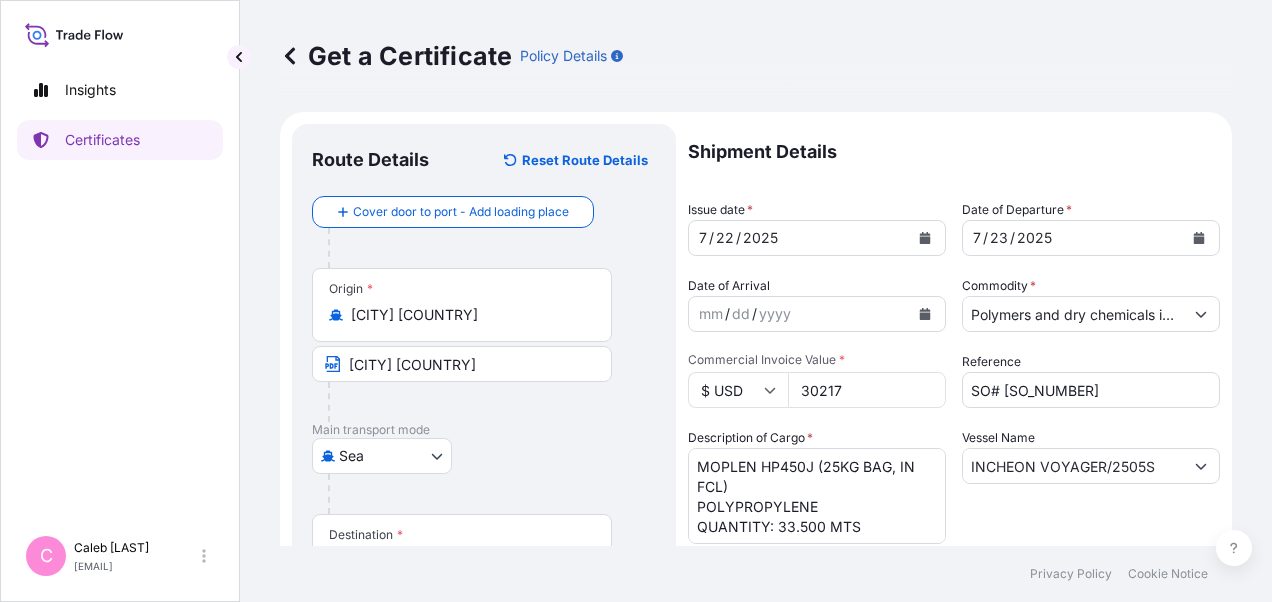 paste on "46035.00" 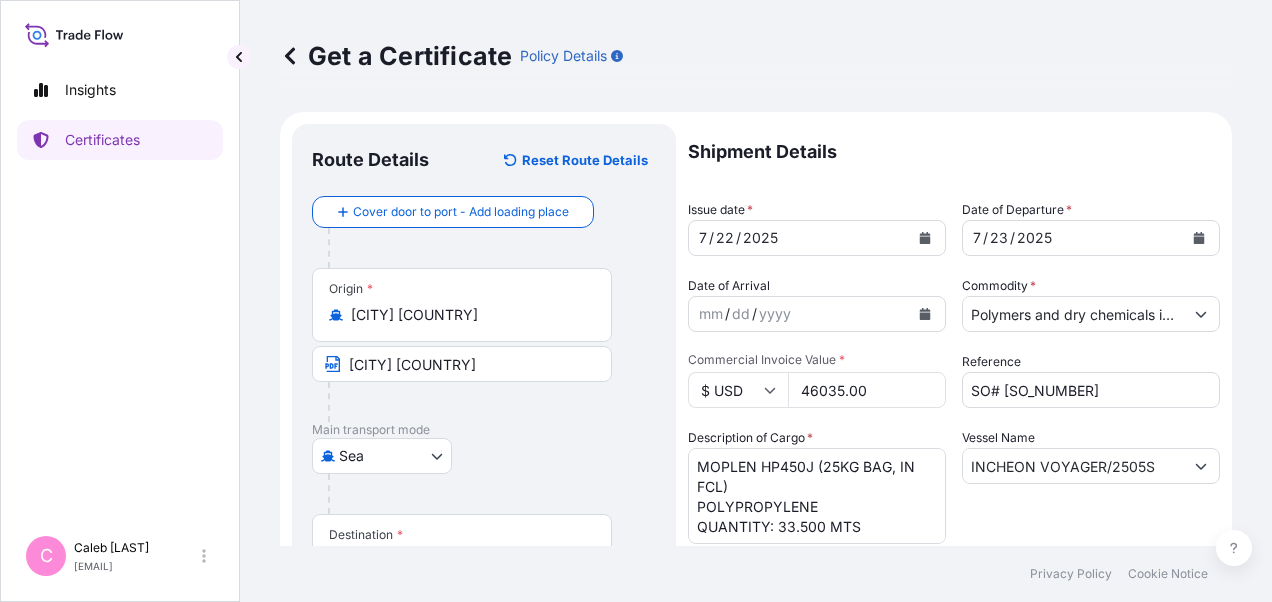 type on "46035.00" 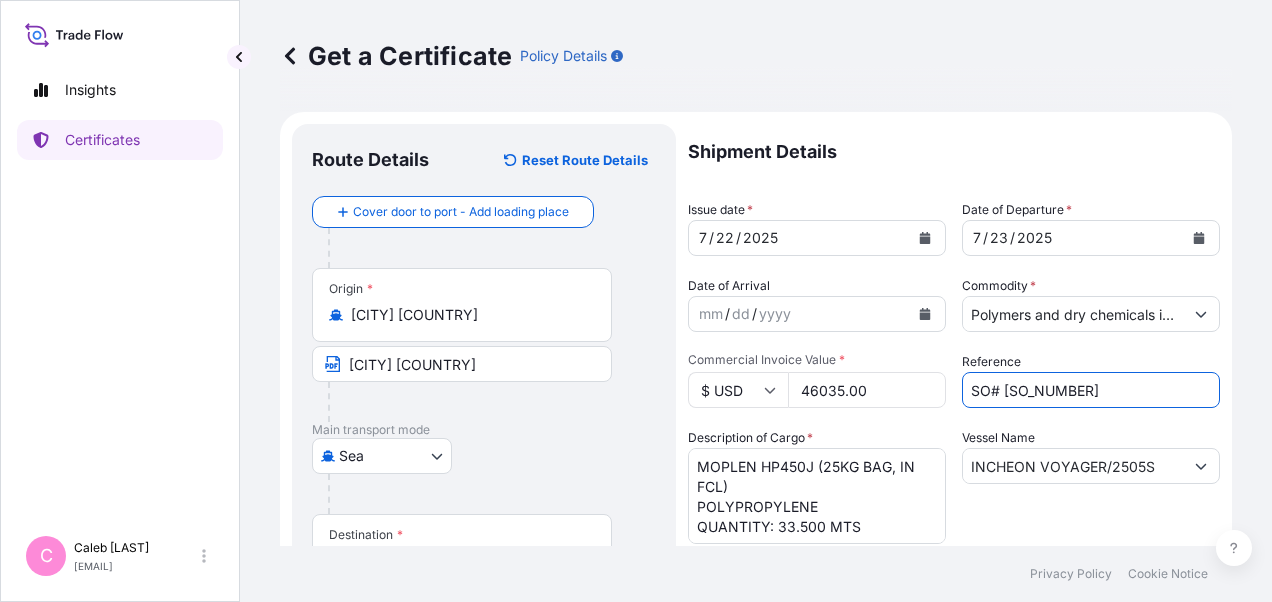 drag, startPoint x: 997, startPoint y: 388, endPoint x: 1081, endPoint y: 390, distance: 84.0238 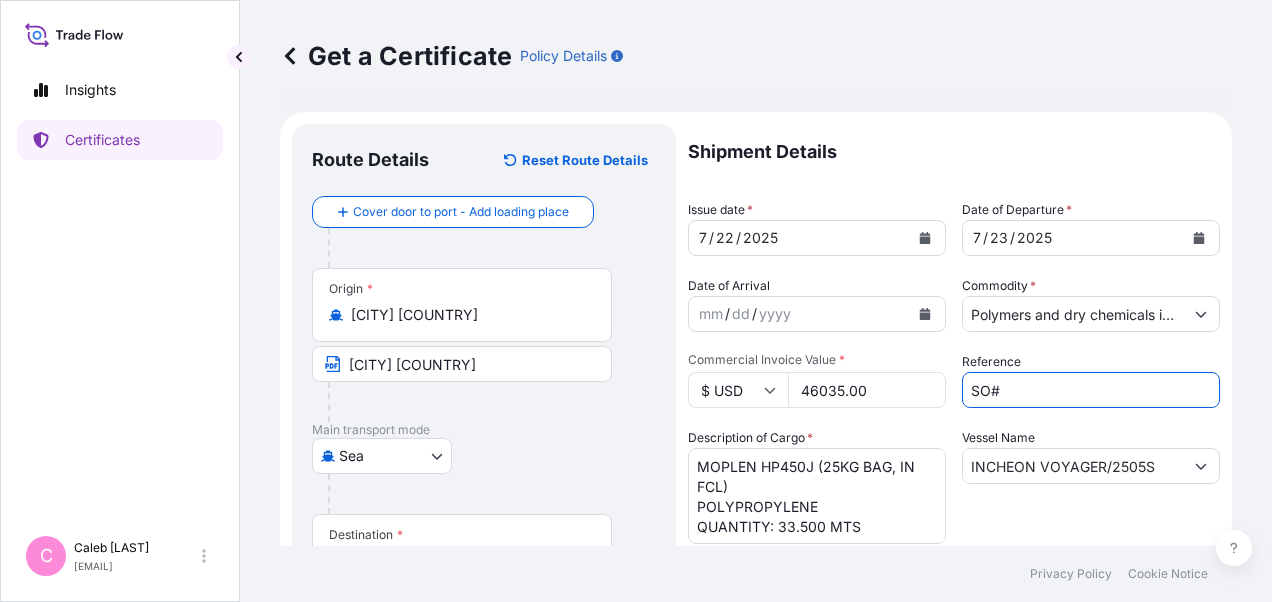 paste on "[SO_NUMBER] (supply [SO_NUMBER])" 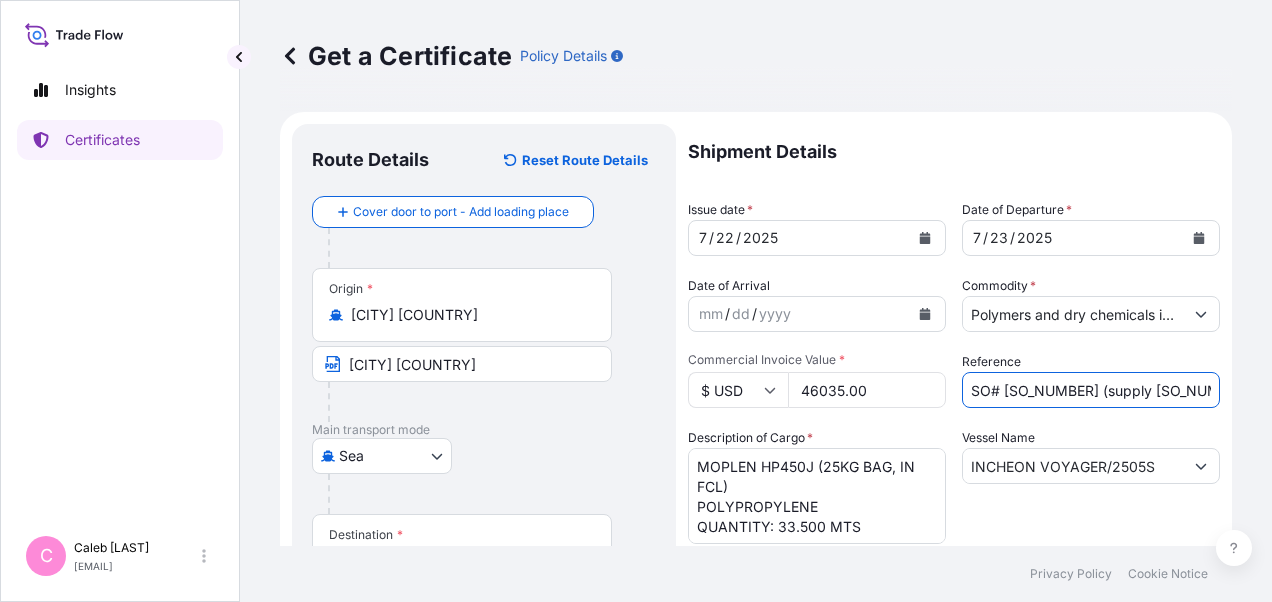 scroll, scrollTop: 0, scrollLeft: 18, axis: horizontal 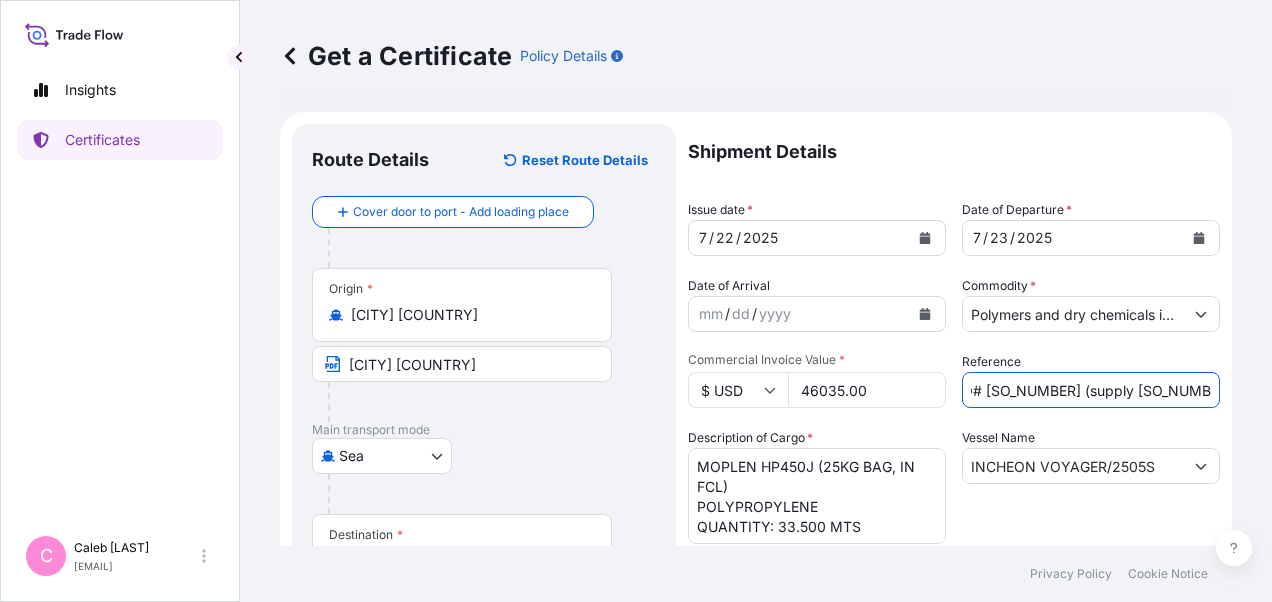 type on "SO# [SO_NUMBER] (supply [SO_NUMBER])" 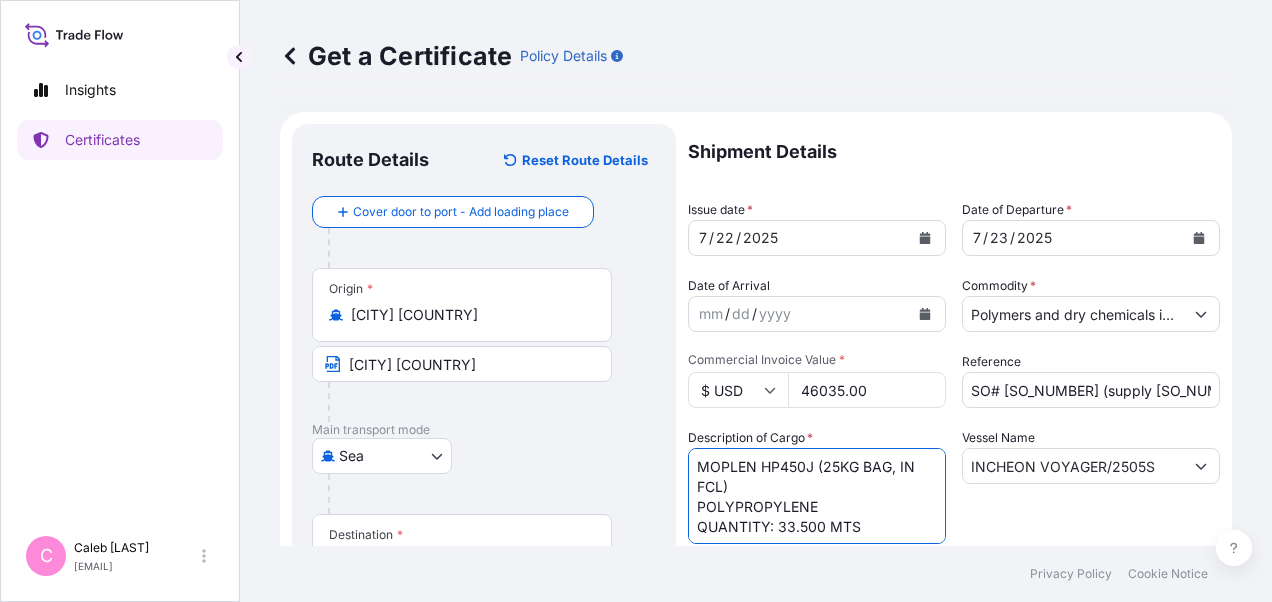 drag, startPoint x: 829, startPoint y: 502, endPoint x: 682, endPoint y: 460, distance: 152.88231 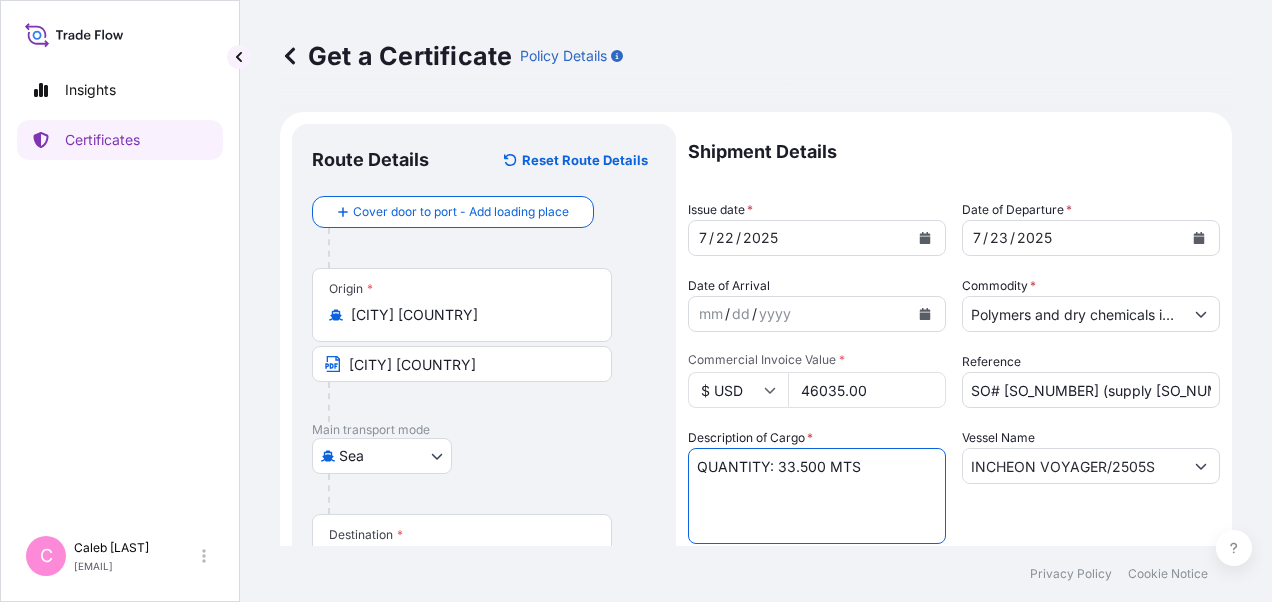 paste on "49.500 MTS OF MOPLEN EP332K (25KGS Bag, in FCL) PROPYLENE COPOLYMERS" 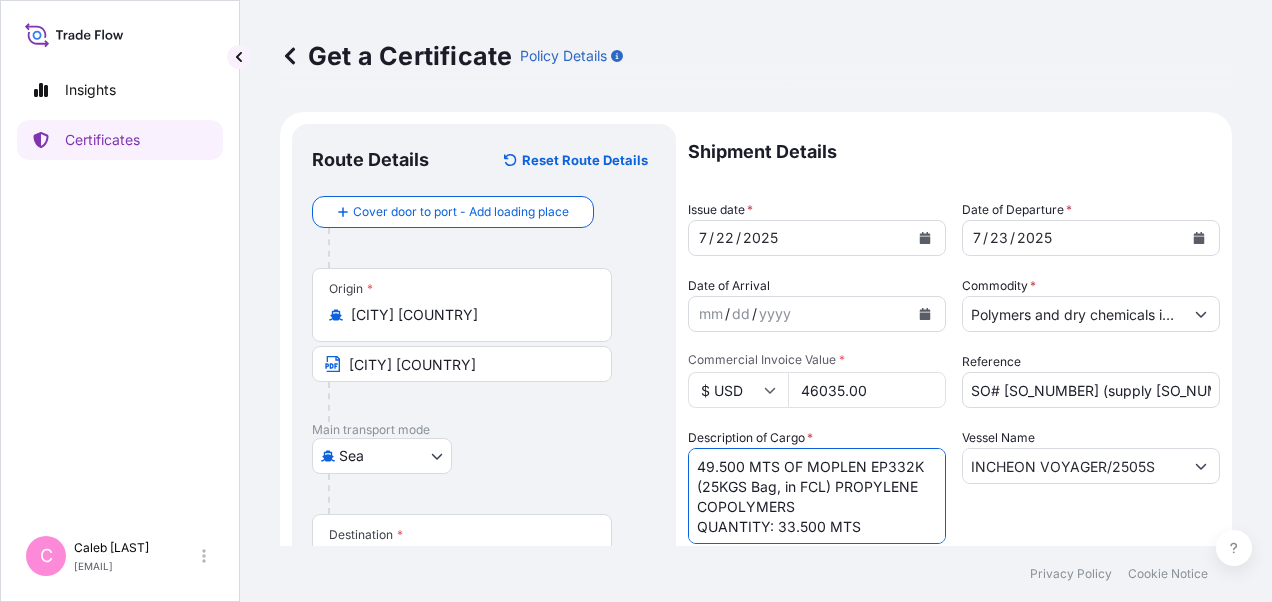 drag, startPoint x: 804, startPoint y: 463, endPoint x: 694, endPoint y: 464, distance: 110.00455 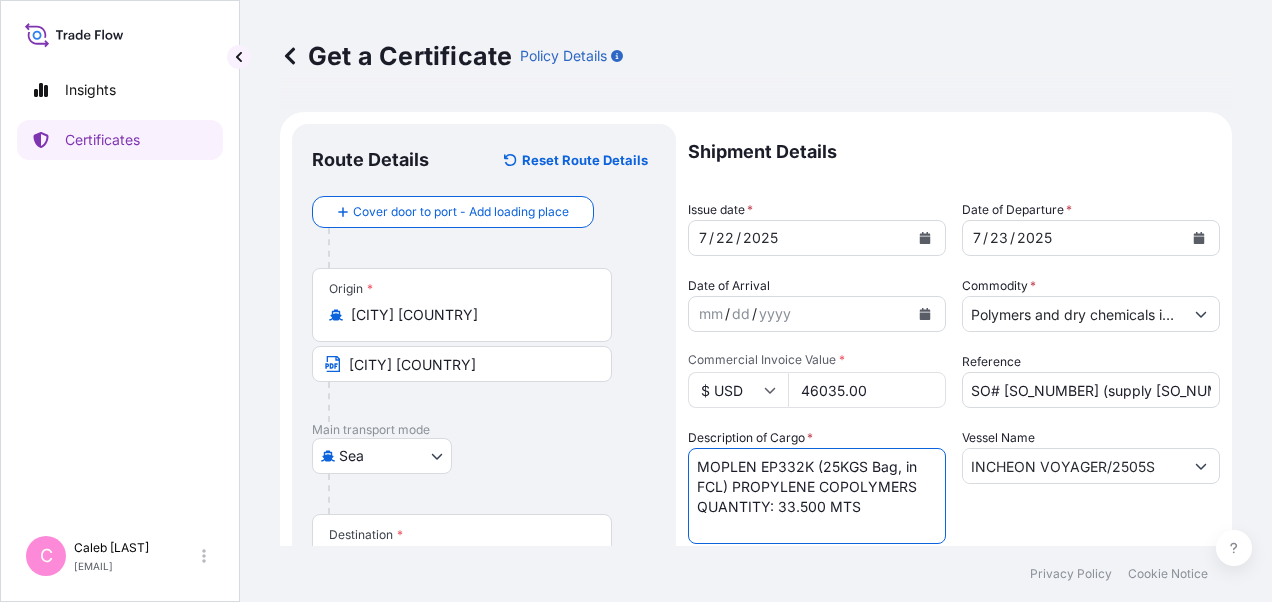 drag, startPoint x: 778, startPoint y: 524, endPoint x: 858, endPoint y: 524, distance: 80 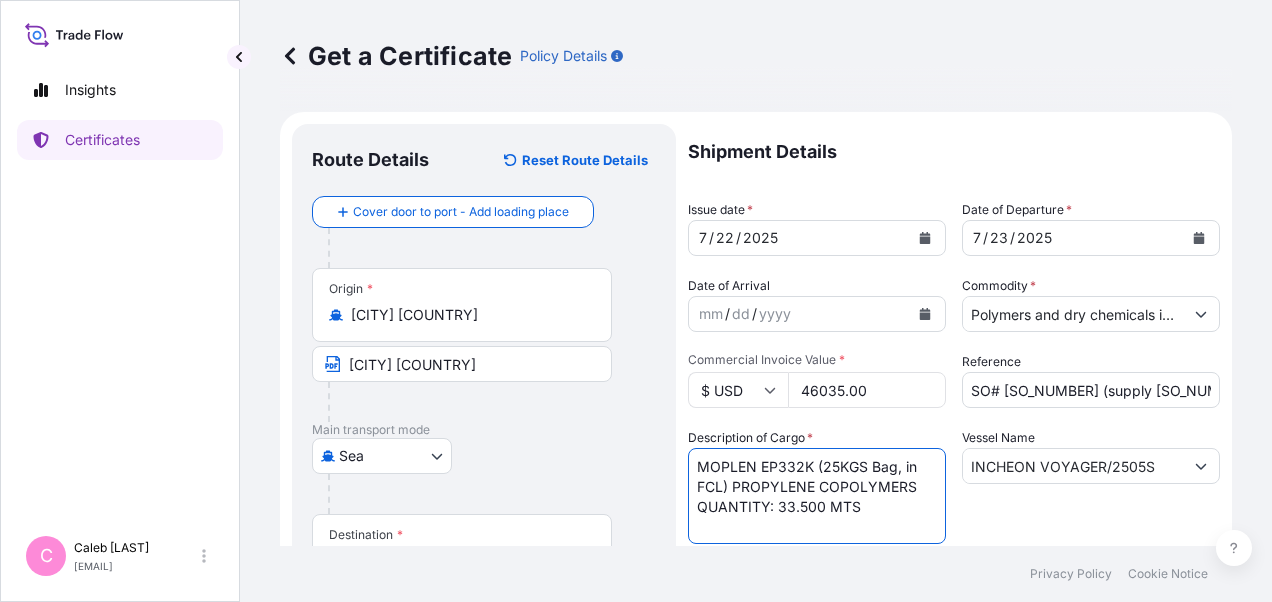 paste on "49.500 MTS OF" 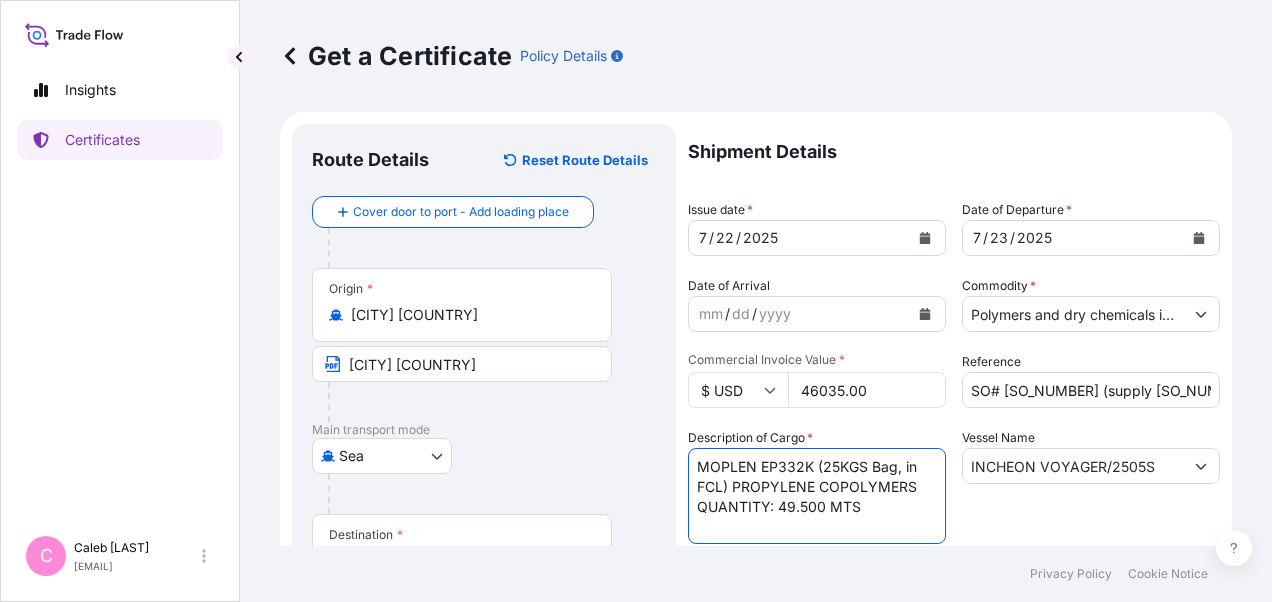 click on "MOPLEN HP450J (25KG BAG, IN FCL)
POLYPROPYLENE
QUANTITY: 33.500 MTS" at bounding box center [817, 496] 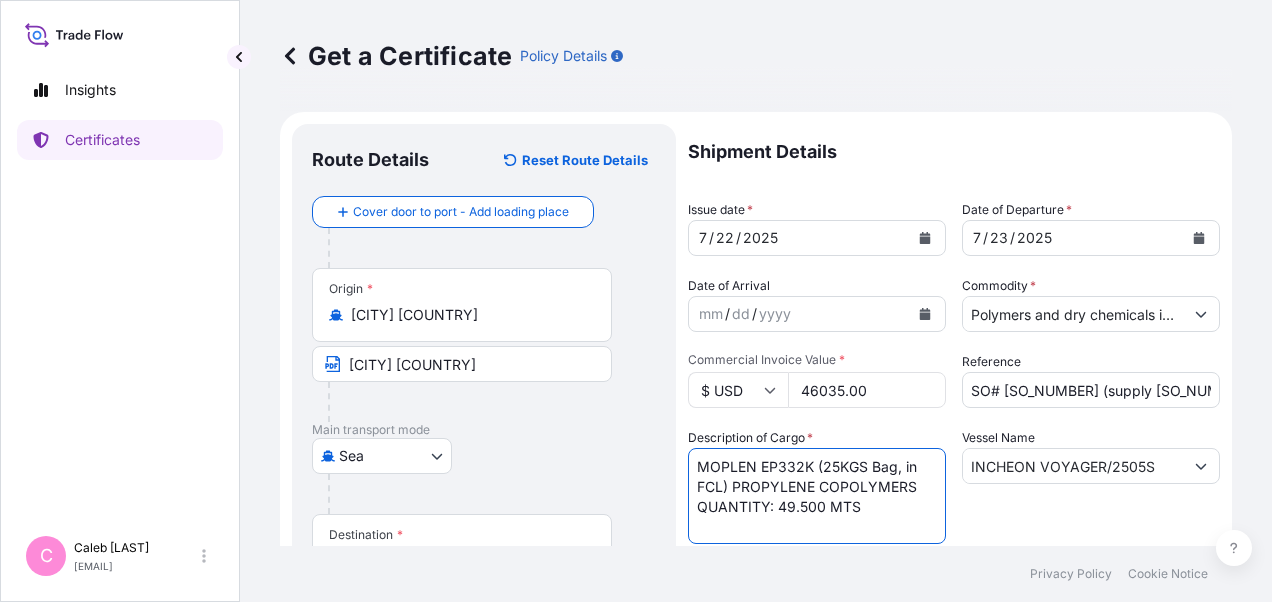 drag, startPoint x: 796, startPoint y: 502, endPoint x: 683, endPoint y: 462, distance: 119.870766 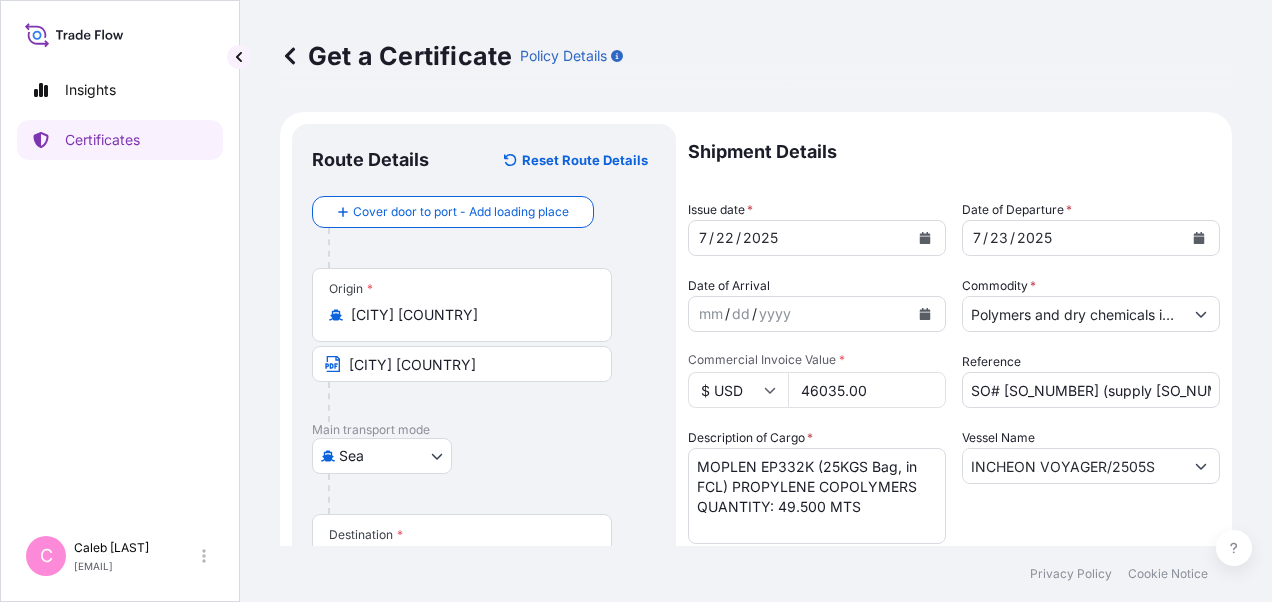 click at bounding box center [492, 494] 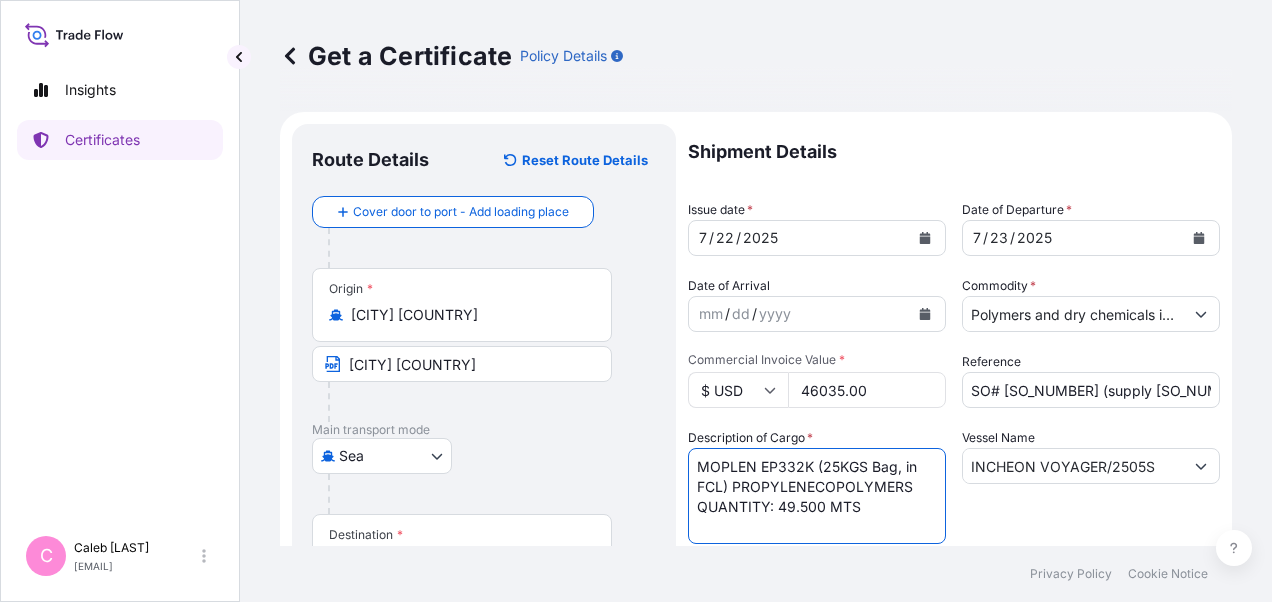 type on "MOPLEN EP332K (25KGS Bag, in FCL) PROPYLENE COPOLYMERS
QUANTITY: 49.500 MTS" 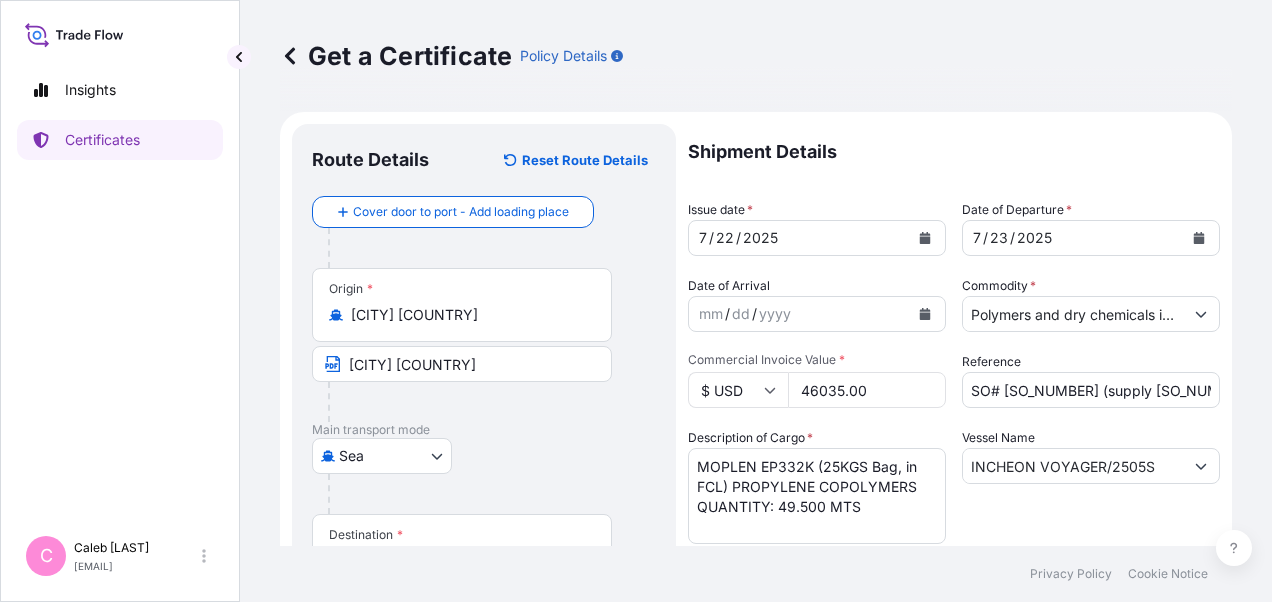 click on "Vessel Name INCHEON VOYAGER/2505S" at bounding box center (1091, 486) 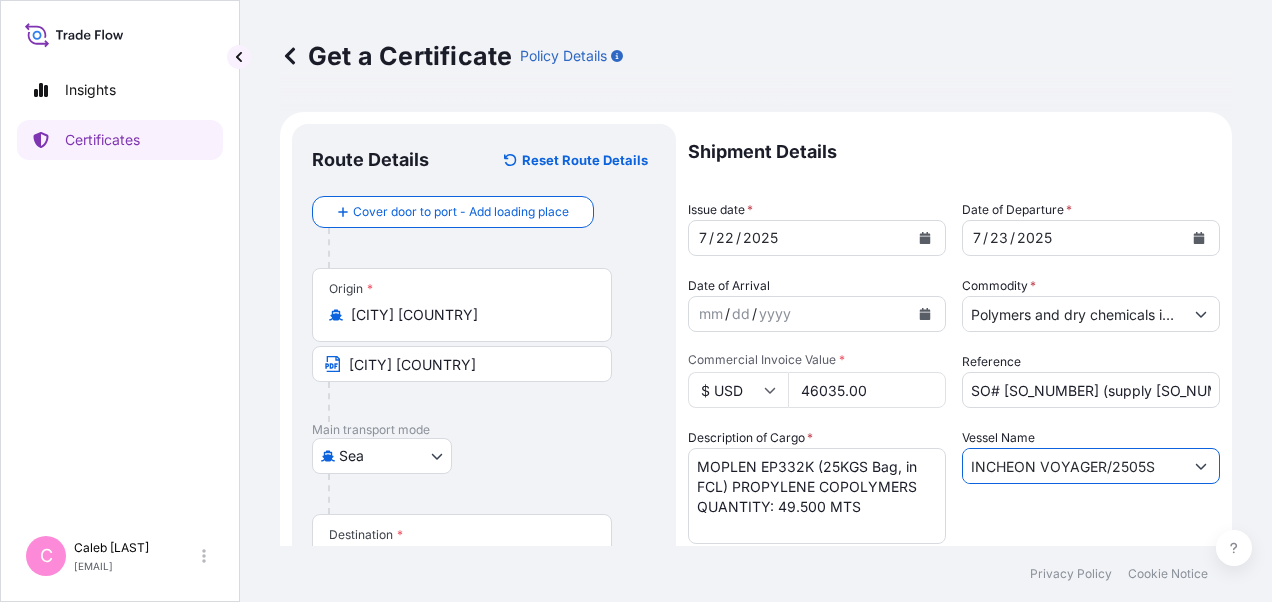 drag, startPoint x: 1099, startPoint y: 464, endPoint x: 949, endPoint y: 467, distance: 150.03 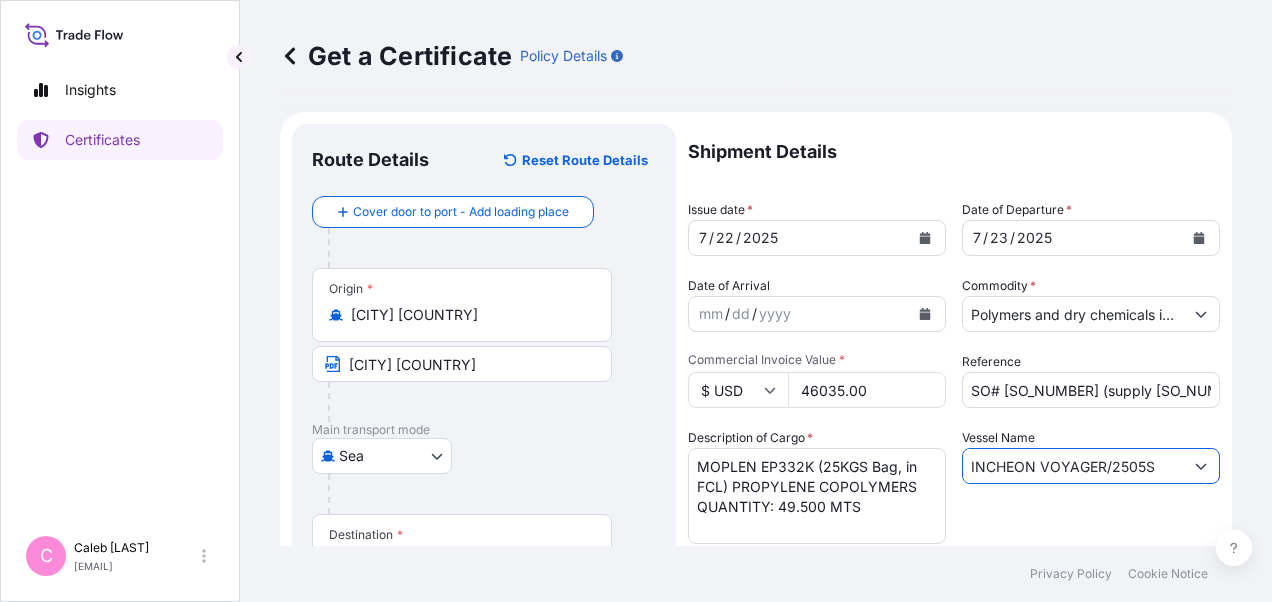 drag, startPoint x: 1151, startPoint y: 466, endPoint x: 849, endPoint y: 475, distance: 302.13406 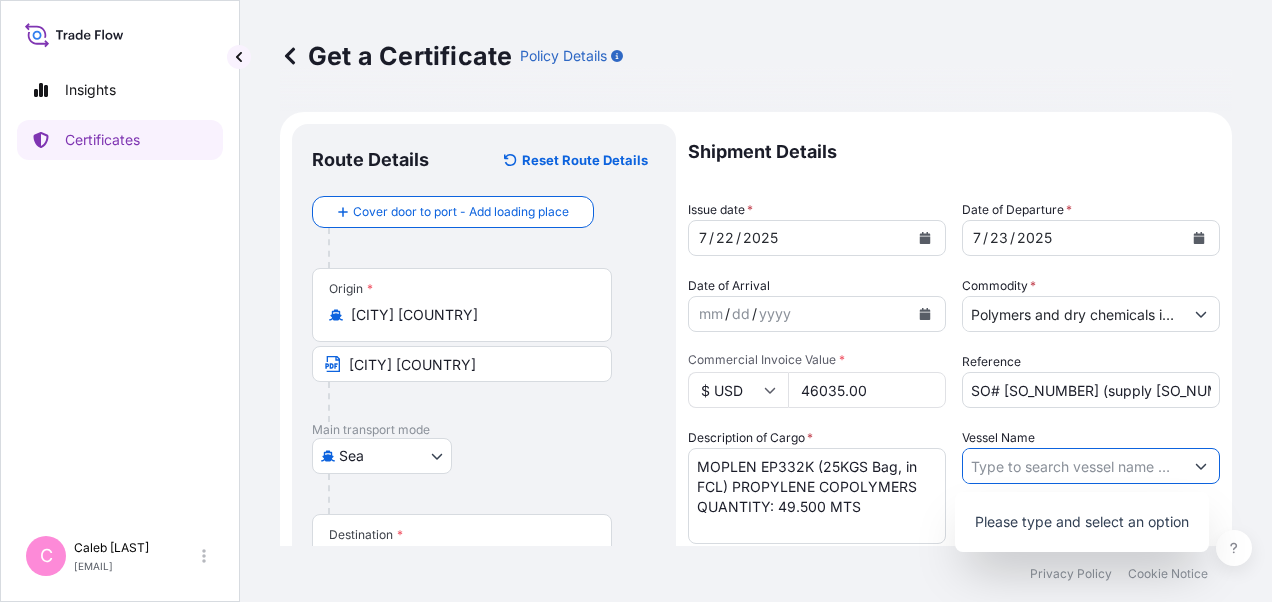 paste on "CMA CGM ALEXANDER VON HUMBOLDT V. 0MDE4E1MA" 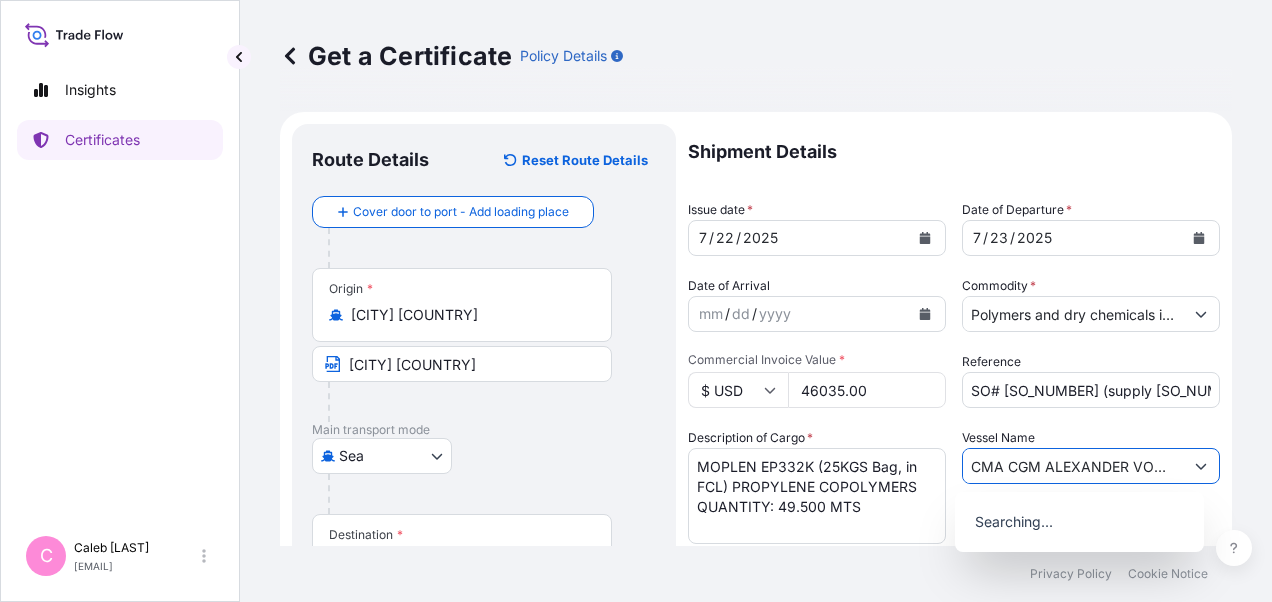 scroll, scrollTop: 0, scrollLeft: 183, axis: horizontal 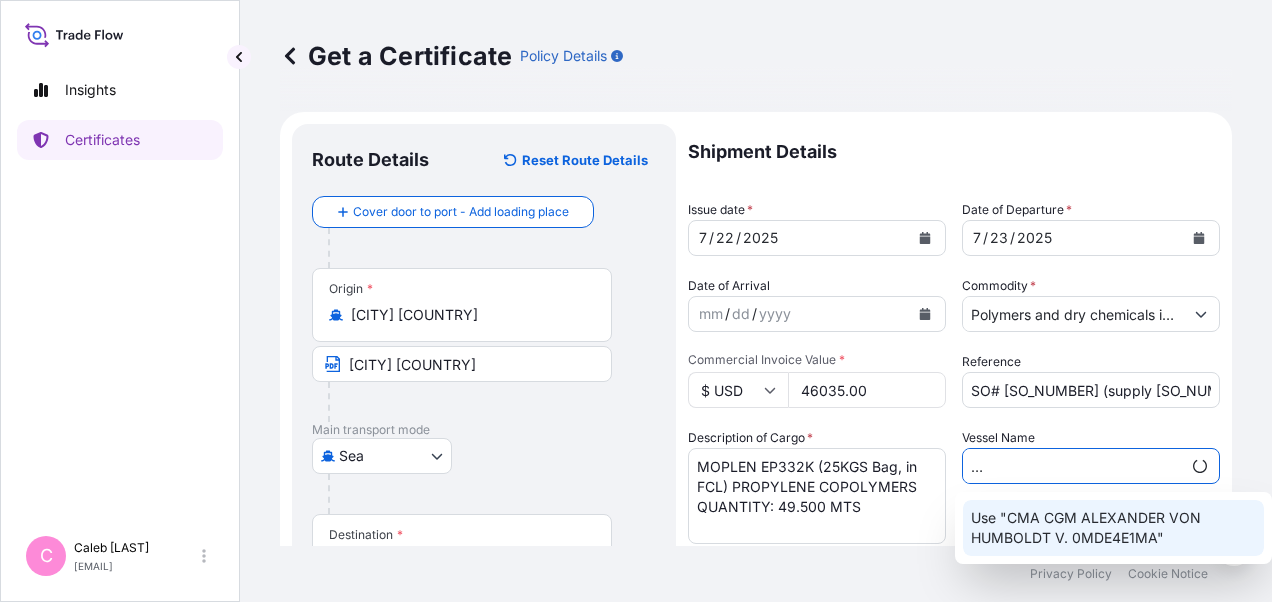 click on "Use "CMA CGM ALEXANDER VON HUMBOLDT V. 0MDE4E1MA"" 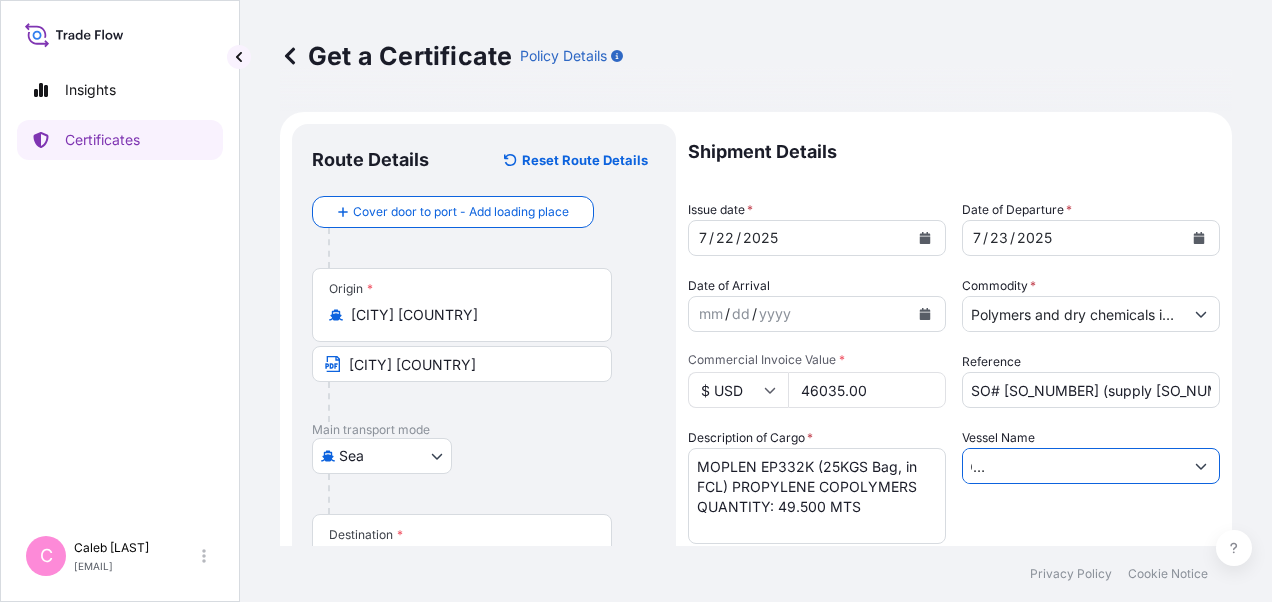 type on "CMA CGM ALEXANDER VON HUMBOLDT V. 0MDE4E1MA" 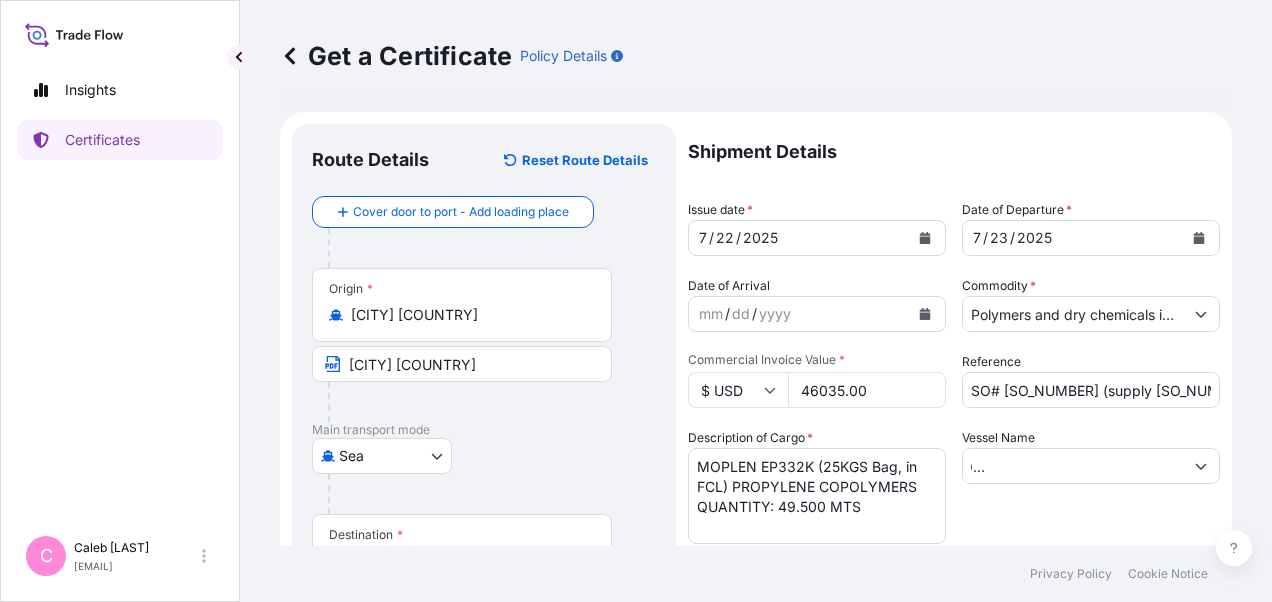click on "Vessel Name CMA CGM ALEXANDER VON HUMBOLDT V. 0MDE4E1MA" at bounding box center [1091, 486] 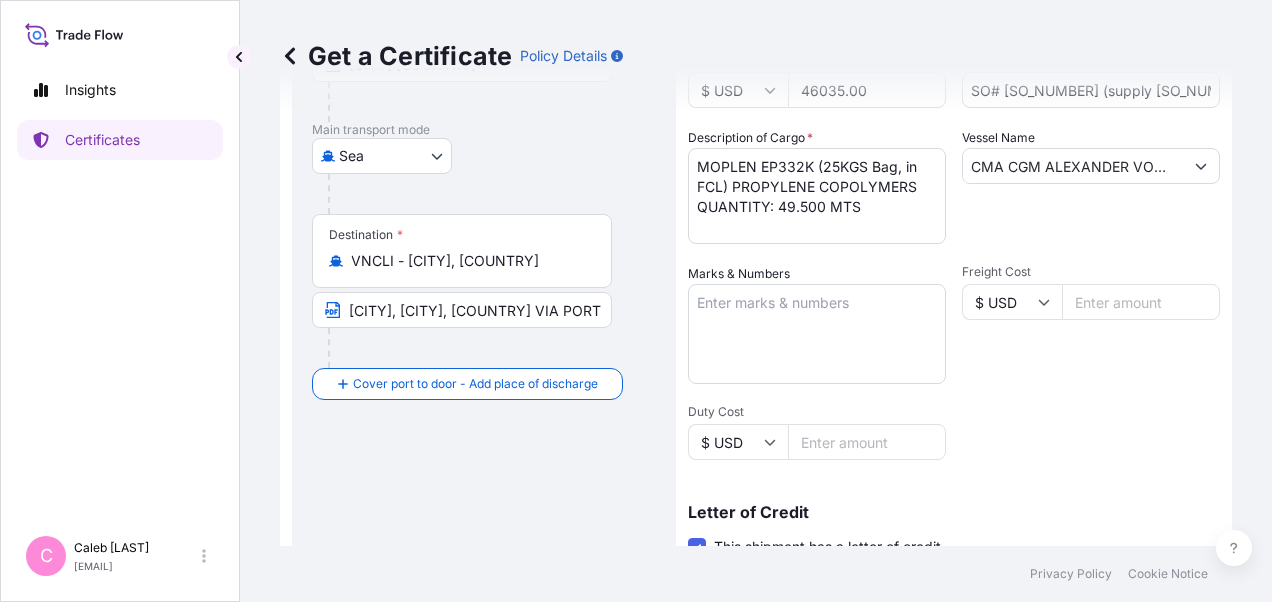 scroll, scrollTop: 500, scrollLeft: 0, axis: vertical 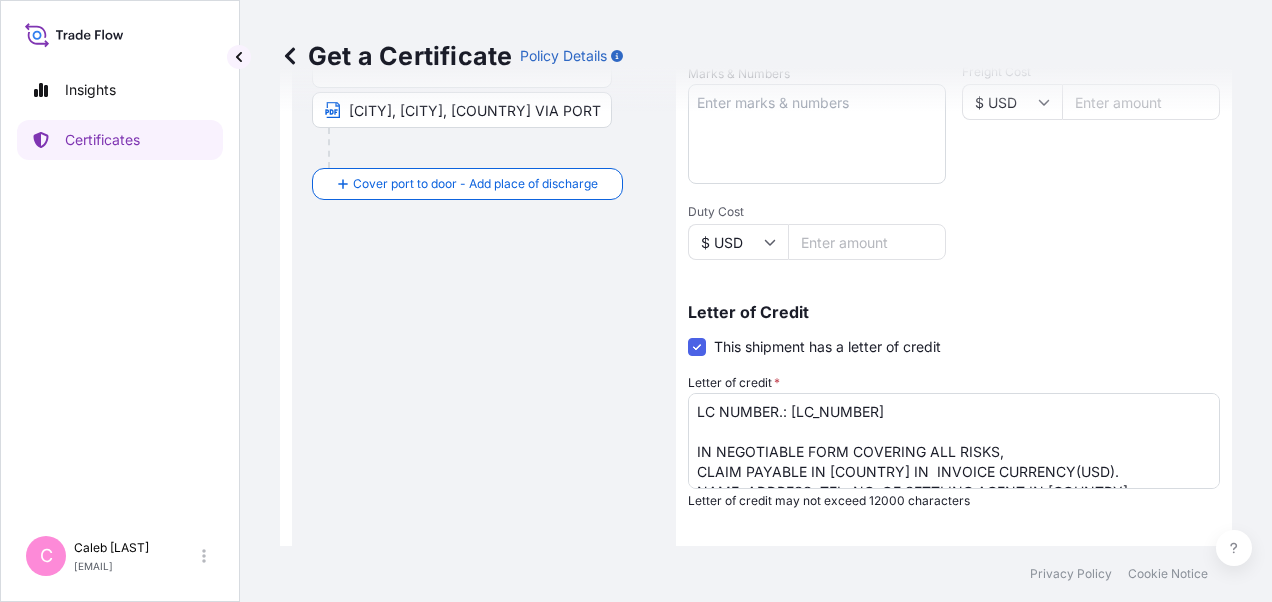 click on "Route Details Reset Route Details   Cover door to port - Add loading place Place of loading Road / Inland Road / Inland Origin * [CITY] [COUNTRY] [CITY] [COUNTRY] Main transport mode Sea Air Road Sea Destination * VNCLI - Cat Lai, [COUNTRY] [CITY], [CITY], [COUNTRY] VIA PORT OF DISCHARGE: [CITY] PORT, [COUNTRY] Cover port to door - Add place of discharge Road / Inland Road / Inland Place of Discharge" at bounding box center (484, 204) 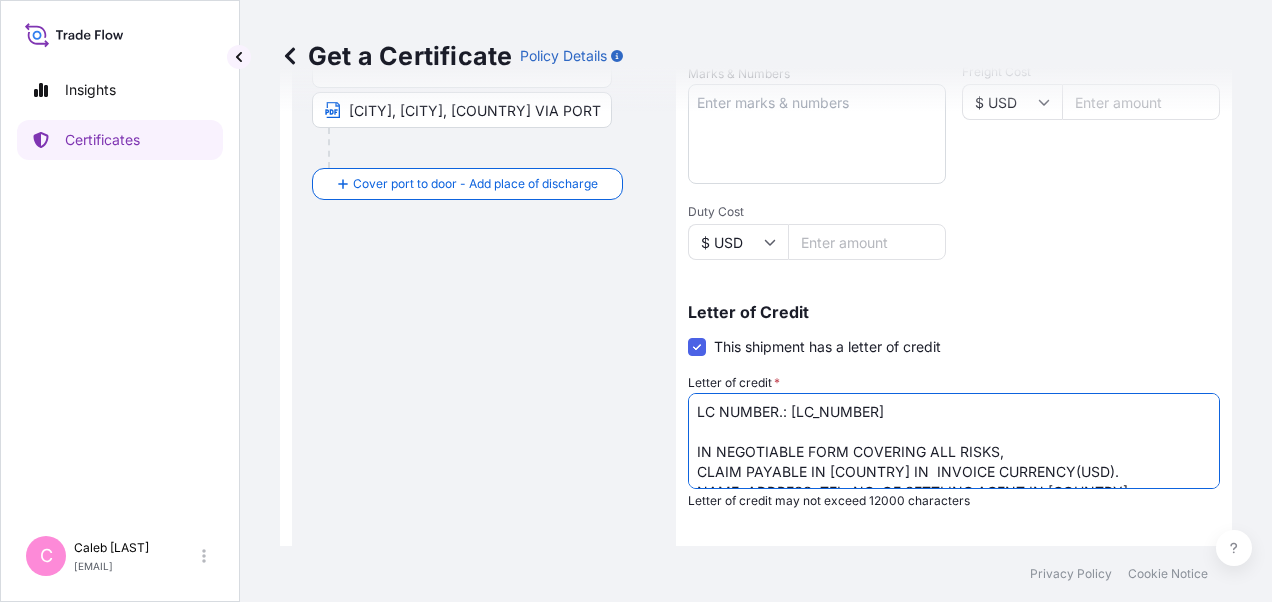 drag, startPoint x: 905, startPoint y: 414, endPoint x: 794, endPoint y: 407, distance: 111.220505 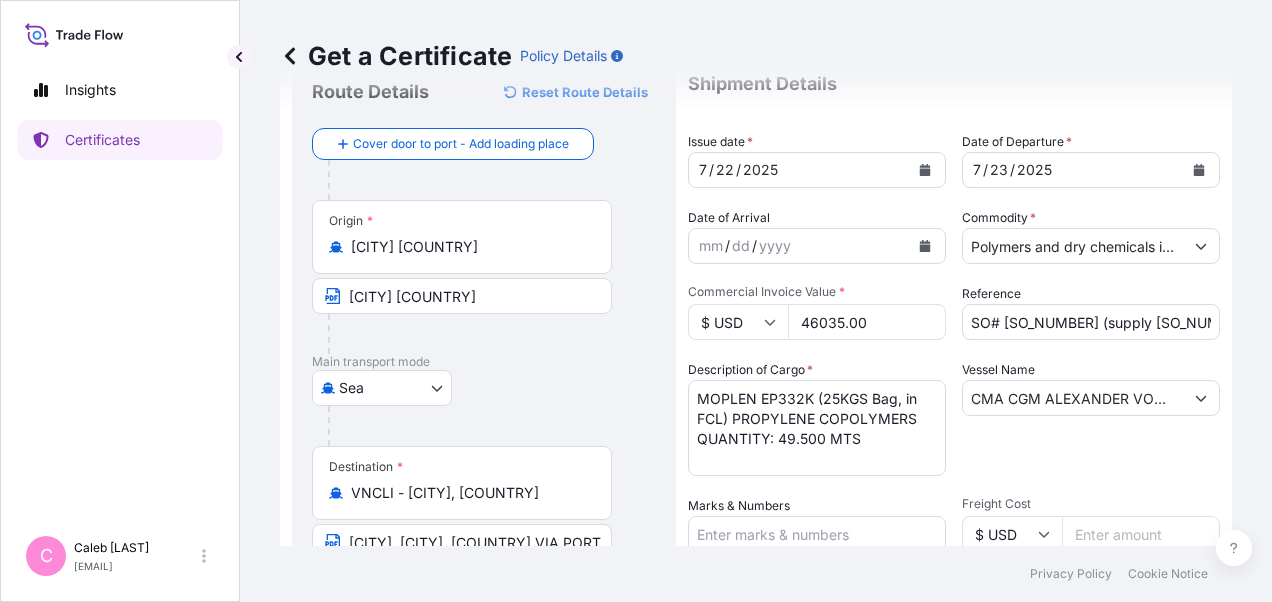 scroll, scrollTop: 100, scrollLeft: 0, axis: vertical 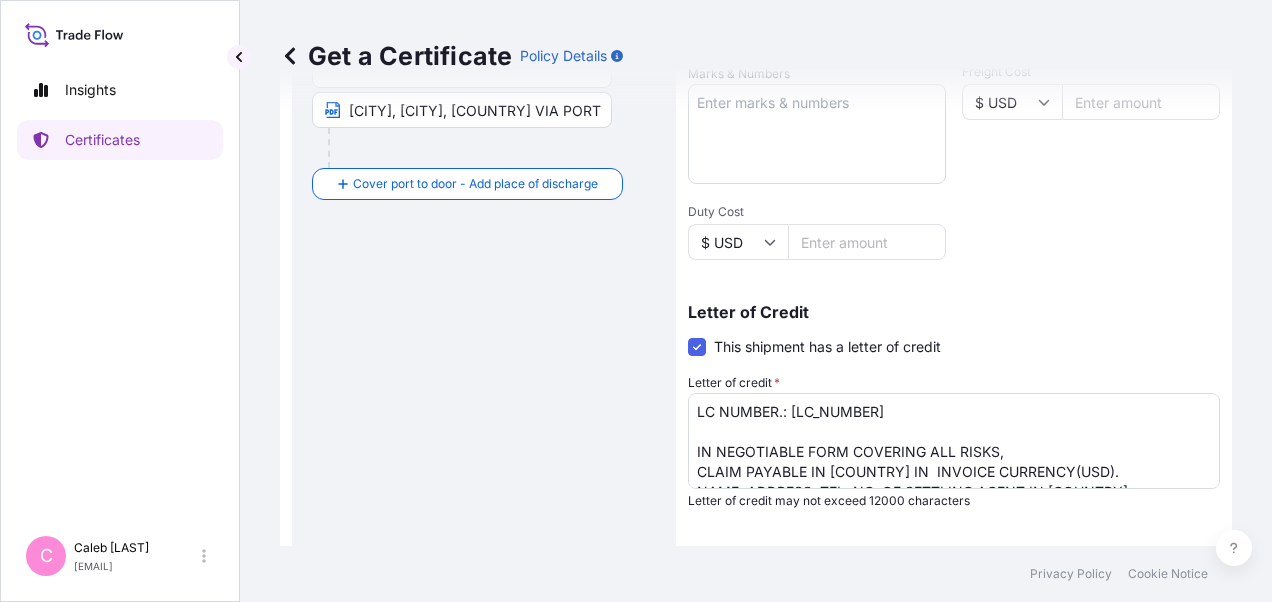 click on "Shipment Details Issue date * [DATE] Date of Departure * [DATE] Date of Arrival mm / dd / yyyy Commodity * Polymers and dry chemicals in bulk Packing Category Commercial Invoice Value    * $ USD 46035.00 Reference SO# [SO_NUMBER] (supply [SO_NUMBER]) Description of Cargo * MOPLEN HP450J (25KG BAG, IN FCL)
POLYPROPYLENE
QUANTITY: 33.500 MTS Vessel Name CMA CGM ALEXANDER VON HUMBOLDT V. 0MDE4E1MA Marks & Numbers Freight Cost   $ USD Duty Cost   $ USD Letter of Credit This shipment has a letter of credit Letter of credit * LC NUMBER.: [LC_NUMBER]
IN NEGOTIABLE FORM COVERING ALL RISKS,
CLAIM PAYABLE IN [COUNTRY] IN  INVOICE CURRENCY(USD).
NAME, ADDRESS, TEL. NO. OF SETTLING AGENT IN [COUNTRY].
Baoviet Insurance
No7, Ly Thuong Kiet Street Hoan Kiem District Phan Chu Trinh Ward Hanoi [COUNTRY]
Tel No.: +84 [PHONE_NUMBER]
TOTAL NUMBER OF ORIGINALS ISSUED : 02 (01 ORIGINAL + 01 DUPLICATE)
Letter of credit may not exceed 12000 characters Assured Details Primary Assured * Basell Asia Pacific Limited" at bounding box center (954, 176) 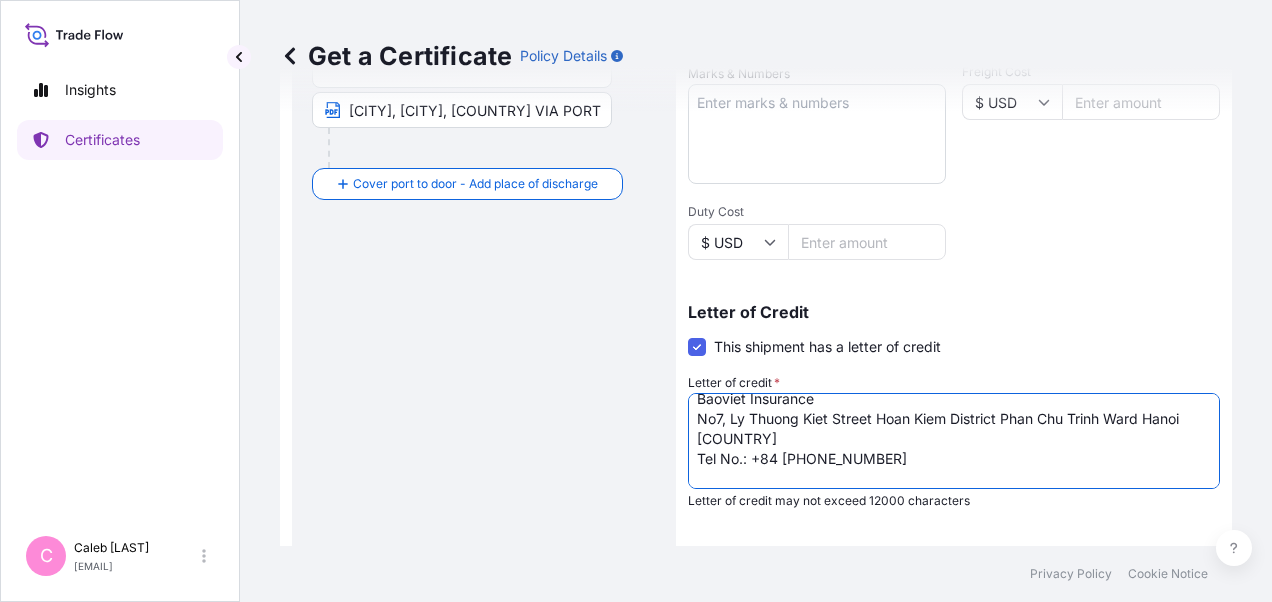 drag, startPoint x: 690, startPoint y: 449, endPoint x: 883, endPoint y: 458, distance: 193.20973 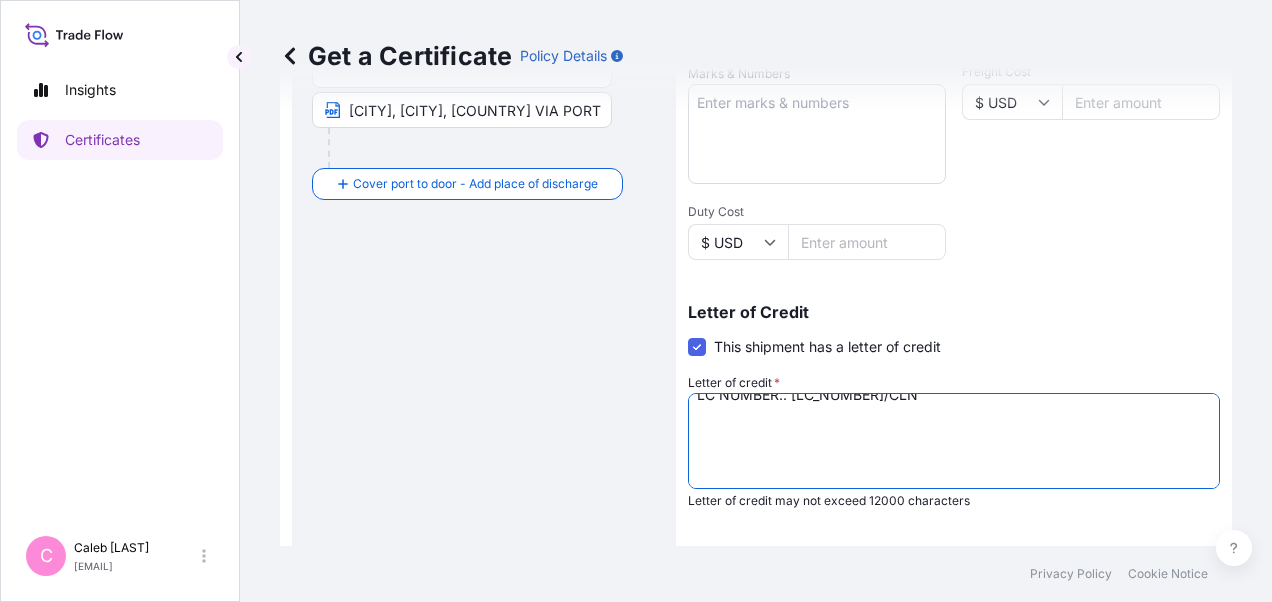 scroll, scrollTop: 0, scrollLeft: 0, axis: both 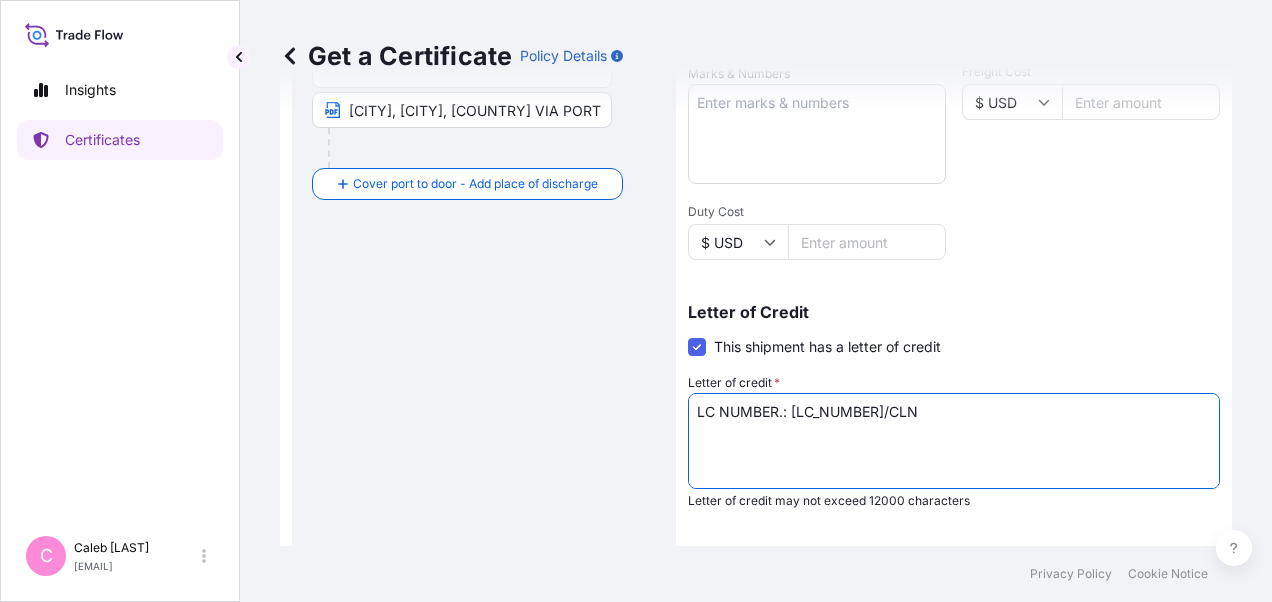 paste on "IN ASSIGNABLE FORM,COVERING ALL RISKS, CLAIM PAYABLE IN [CITY] [COUNTRY] IN INVOICE CURRENCY (USD).
TOTAL NUMBER OF ORIGINALS ISSUED:" 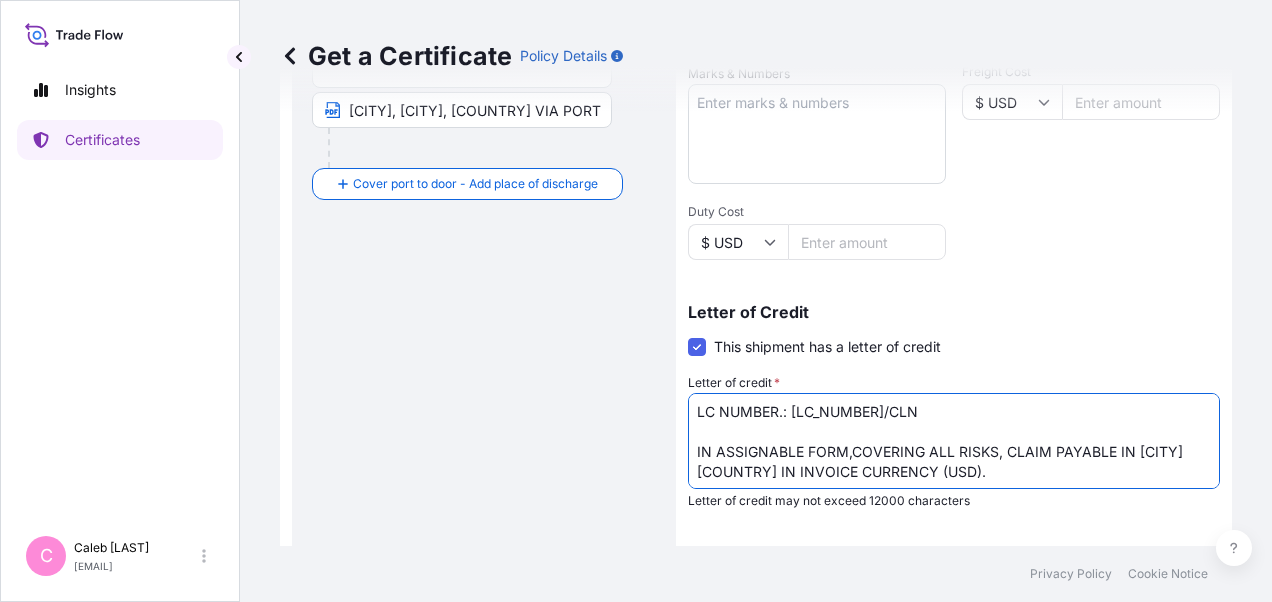 scroll, scrollTop: 31, scrollLeft: 0, axis: vertical 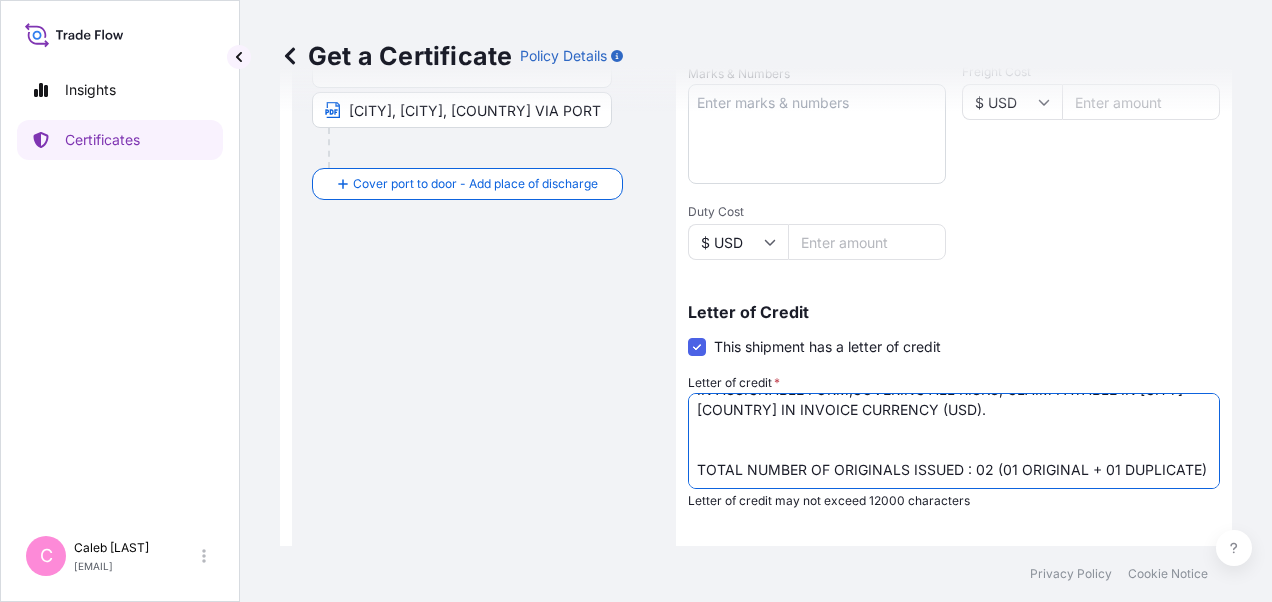 drag, startPoint x: 986, startPoint y: 436, endPoint x: 690, endPoint y: 435, distance: 296.00168 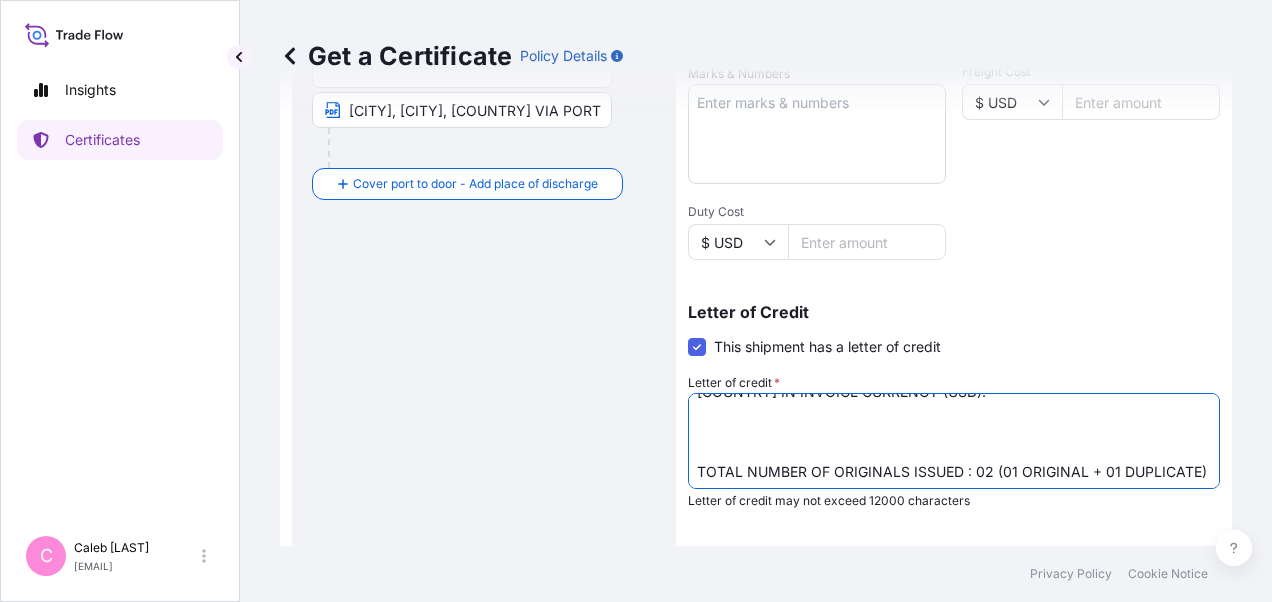 click on "LC NUMBER.: [LC_NUMBER]
IN NEGOTIABLE FORM COVERING ALL RISKS,
CLAIM PAYABLE IN [COUNTRY] IN  INVOICE CURRENCY(USD).
NAME, ADDRESS, TEL. NO. OF SETTLING AGENT IN [COUNTRY].
Baoviet Insurance
No7, Ly Thuong Kiet Street Hoan Kiem District Phan Chu Trinh Ward Hanoi [COUNTRY]
Tel No.: +84 [PHONE_NUMBER]
TOTAL NUMBER OF ORIGINALS ISSUED : 02 (01 ORIGINAL + 01 DUPLICATE)" at bounding box center (954, 441) 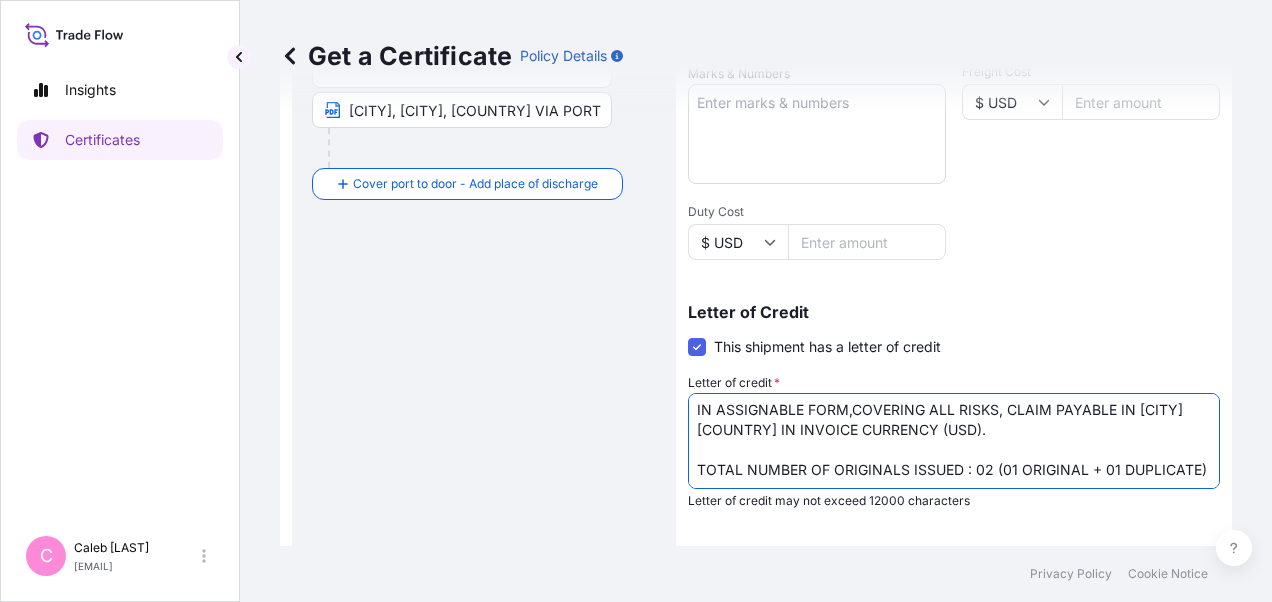 drag, startPoint x: 960, startPoint y: 429, endPoint x: 701, endPoint y: 434, distance: 259.04825 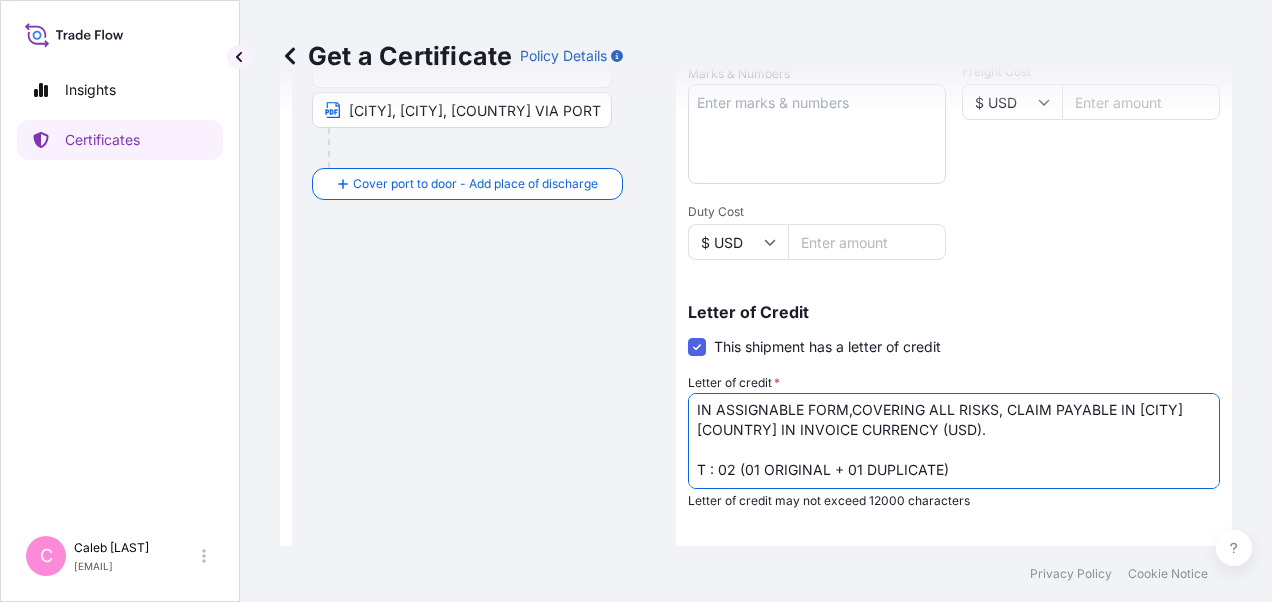 scroll, scrollTop: 61, scrollLeft: 0, axis: vertical 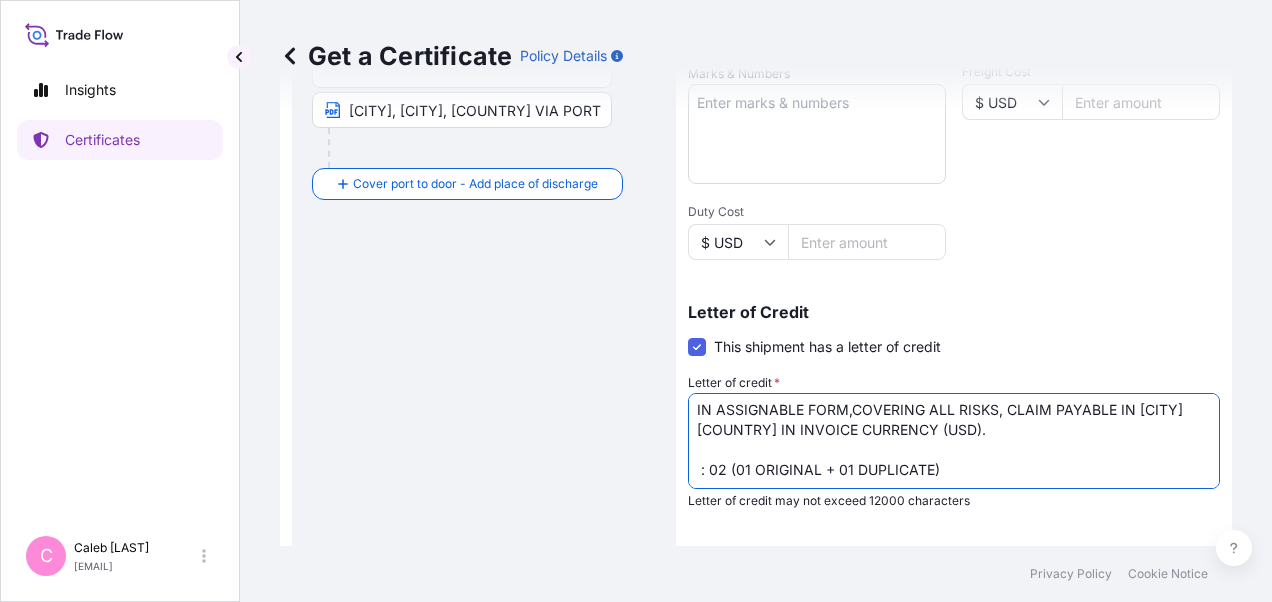 paste on "TOTAL NUMBER OF ORIGINALS ISSUED:" 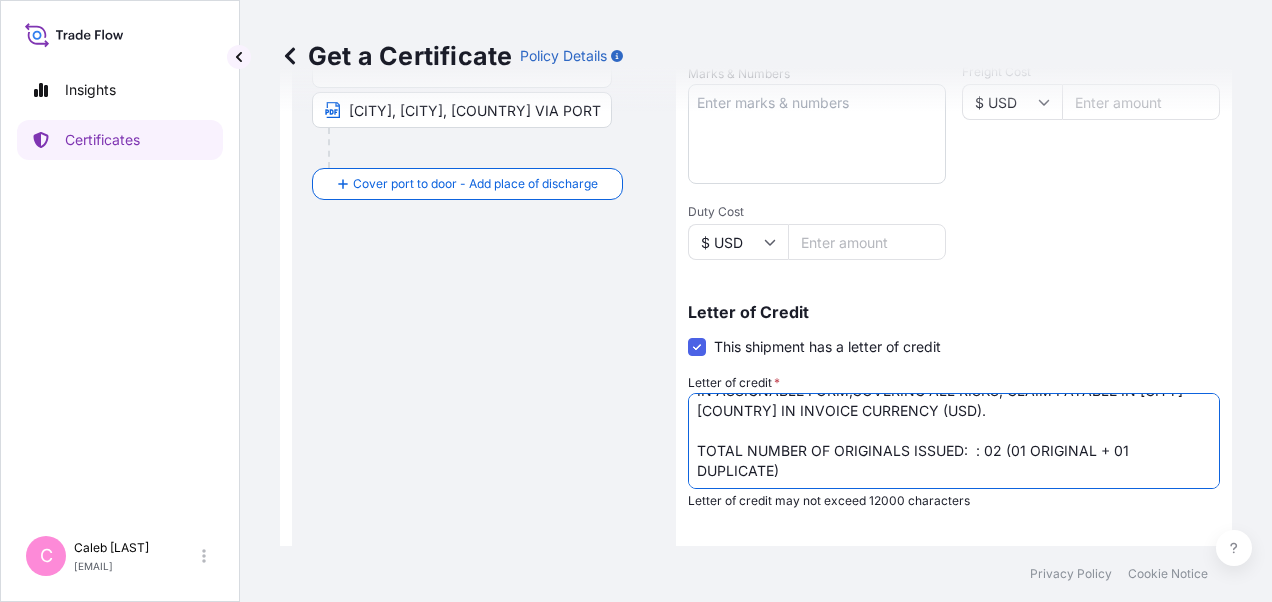 scroll, scrollTop: 80, scrollLeft: 0, axis: vertical 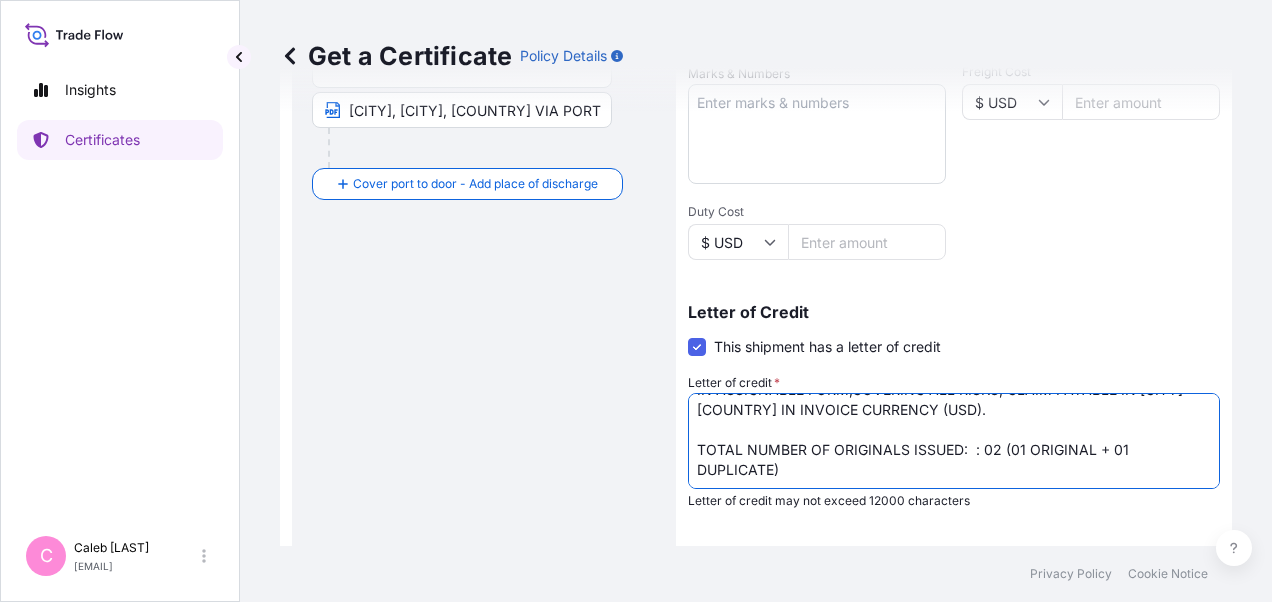 click on "LC NUMBER.: [LC_NUMBER]
IN NEGOTIABLE FORM COVERING ALL RISKS,
CLAIM PAYABLE IN [COUNTRY] IN  INVOICE CURRENCY(USD).
NAME, ADDRESS, TEL. NO. OF SETTLING AGENT IN [COUNTRY].
Baoviet Insurance
No7, Ly Thuong Kiet Street Hoan Kiem District Phan Chu Trinh Ward Hanoi [COUNTRY]
Tel No.: +84 [PHONE_NUMBER]
TOTAL NUMBER OF ORIGINALS ISSUED : 02 (01 ORIGINAL + 01 DUPLICATE)" at bounding box center (954, 441) 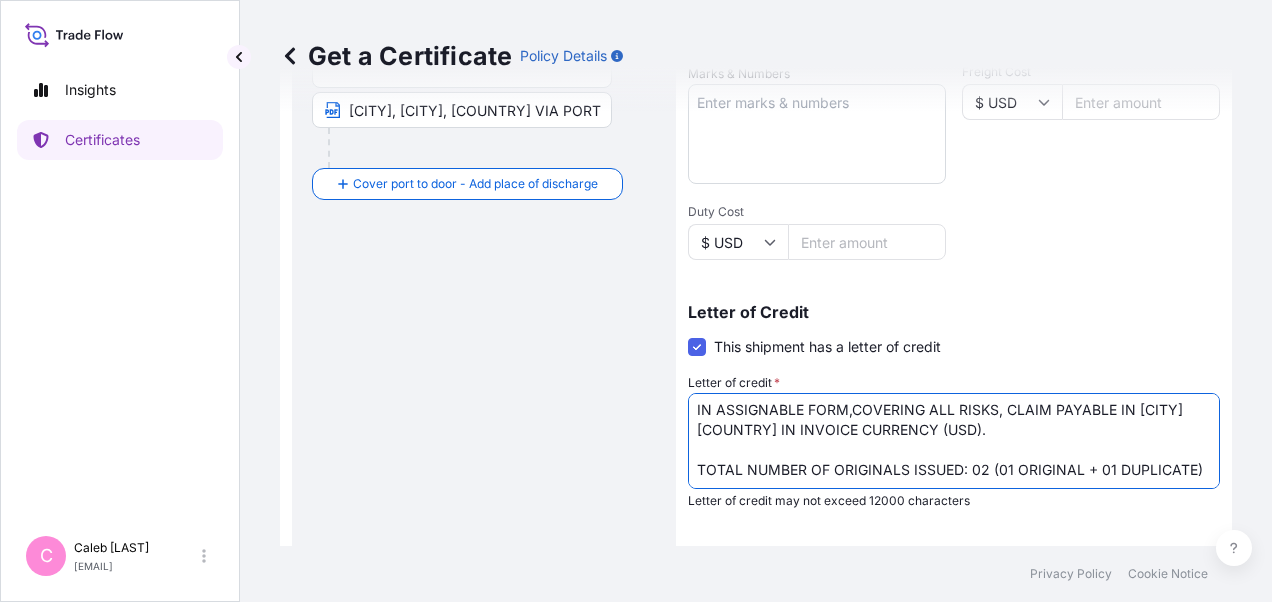 scroll, scrollTop: 81, scrollLeft: 0, axis: vertical 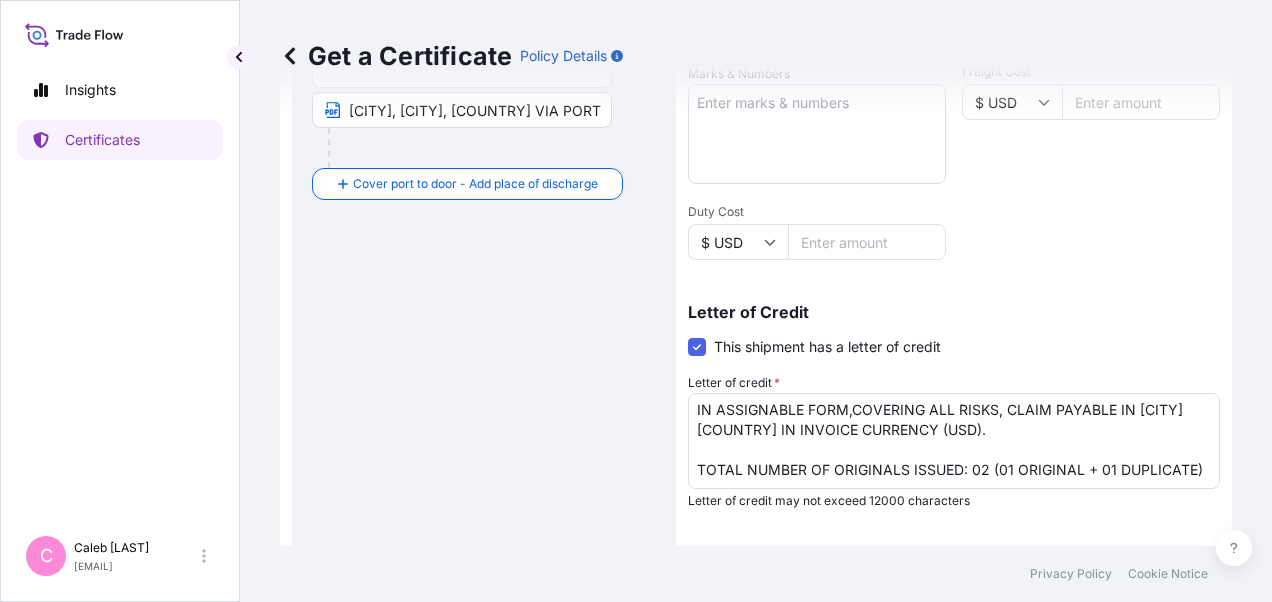 drag, startPoint x: 413, startPoint y: 349, endPoint x: 580, endPoint y: 392, distance: 172.4471 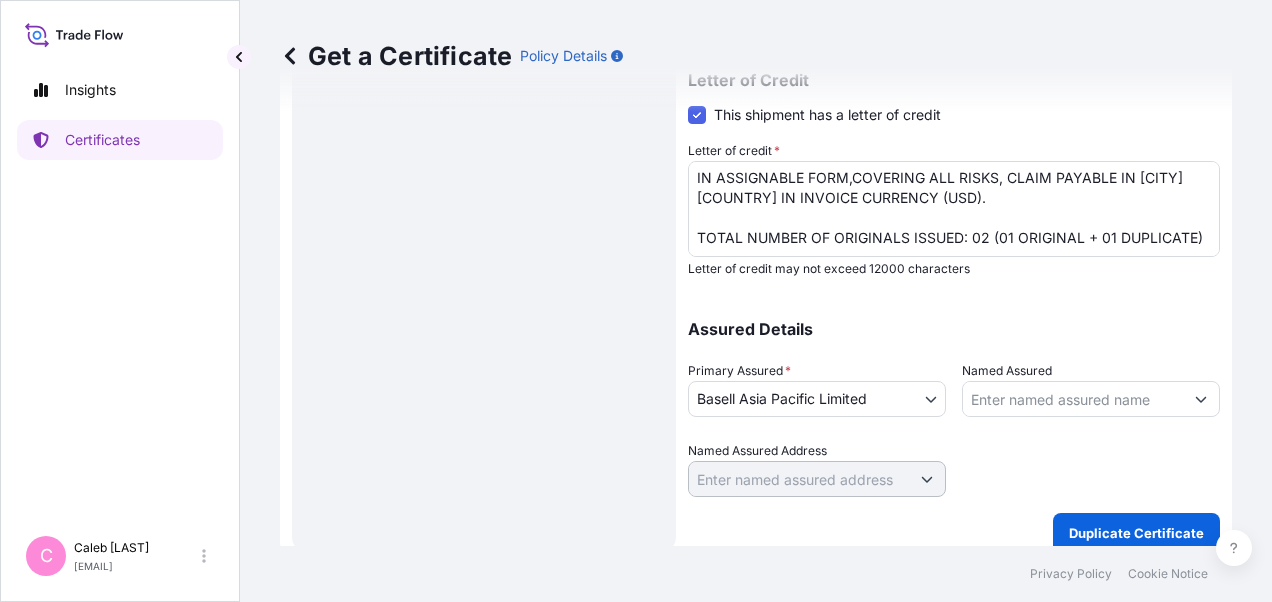 scroll, scrollTop: 750, scrollLeft: 0, axis: vertical 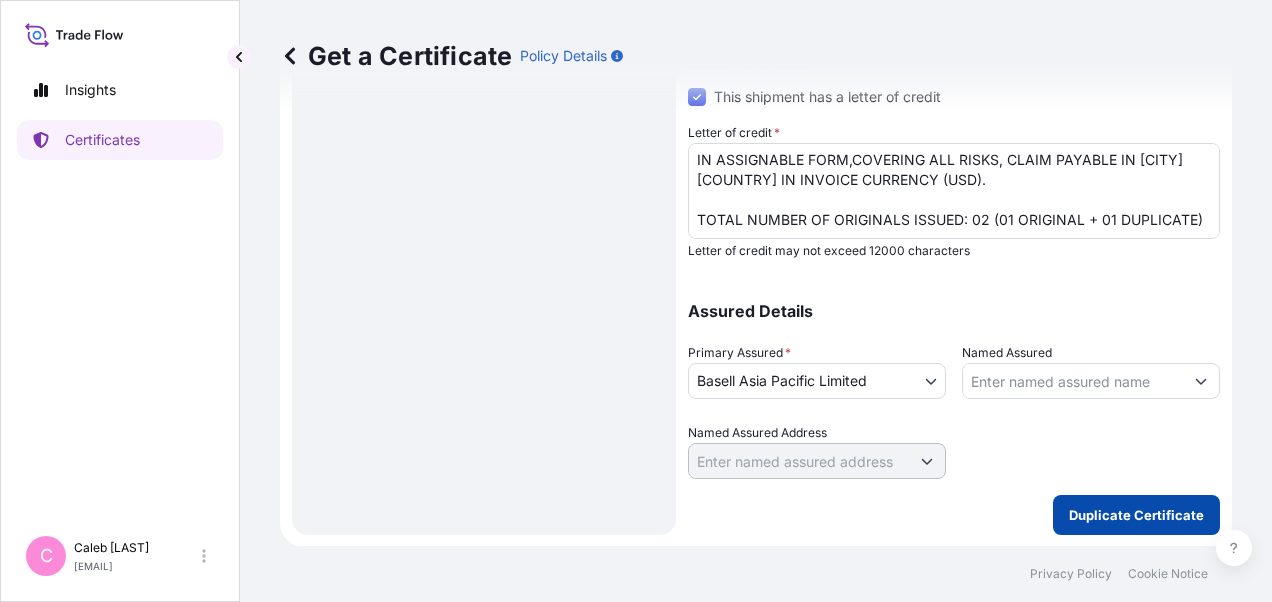 click on "Duplicate Certificate" at bounding box center [1136, 515] 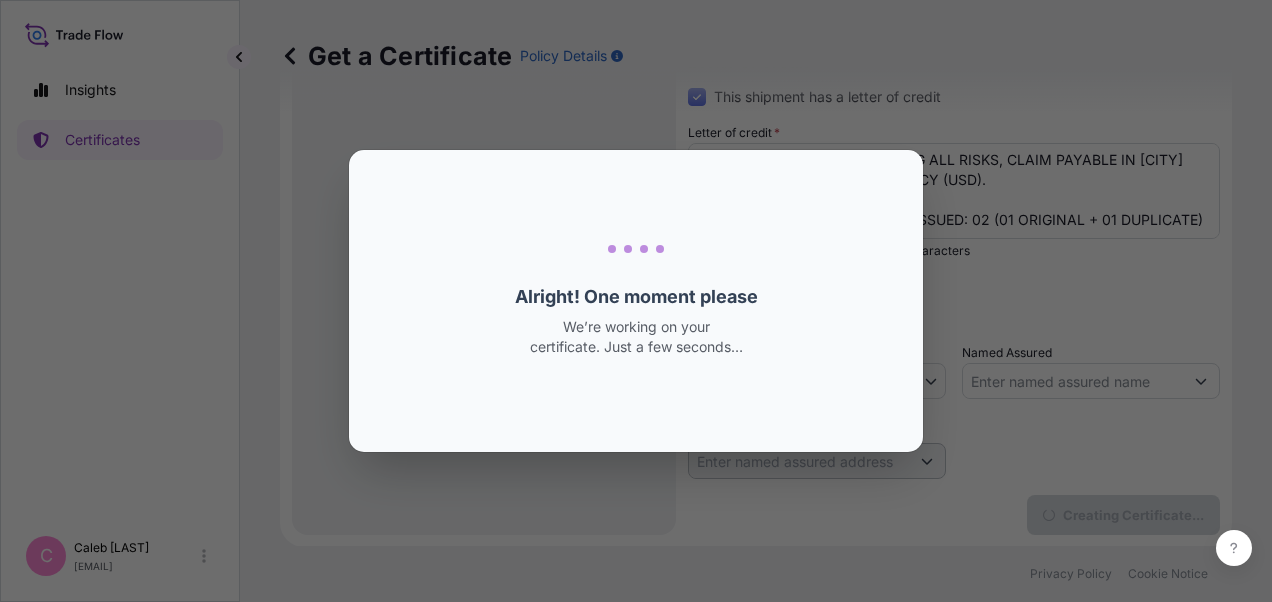 scroll, scrollTop: 0, scrollLeft: 0, axis: both 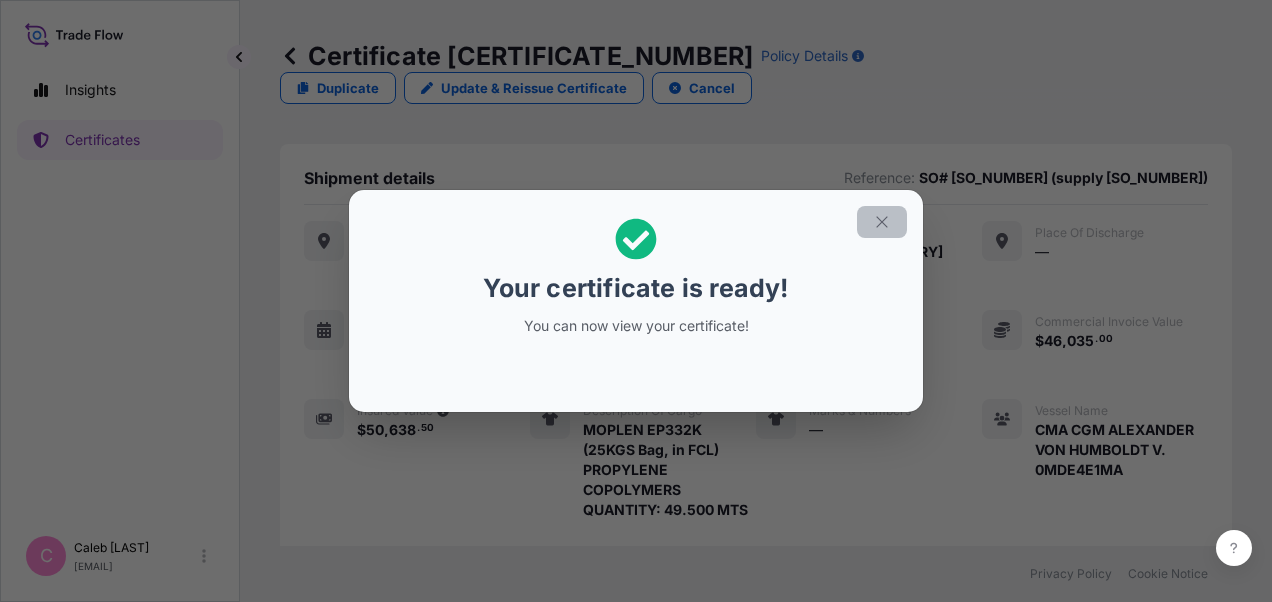 click 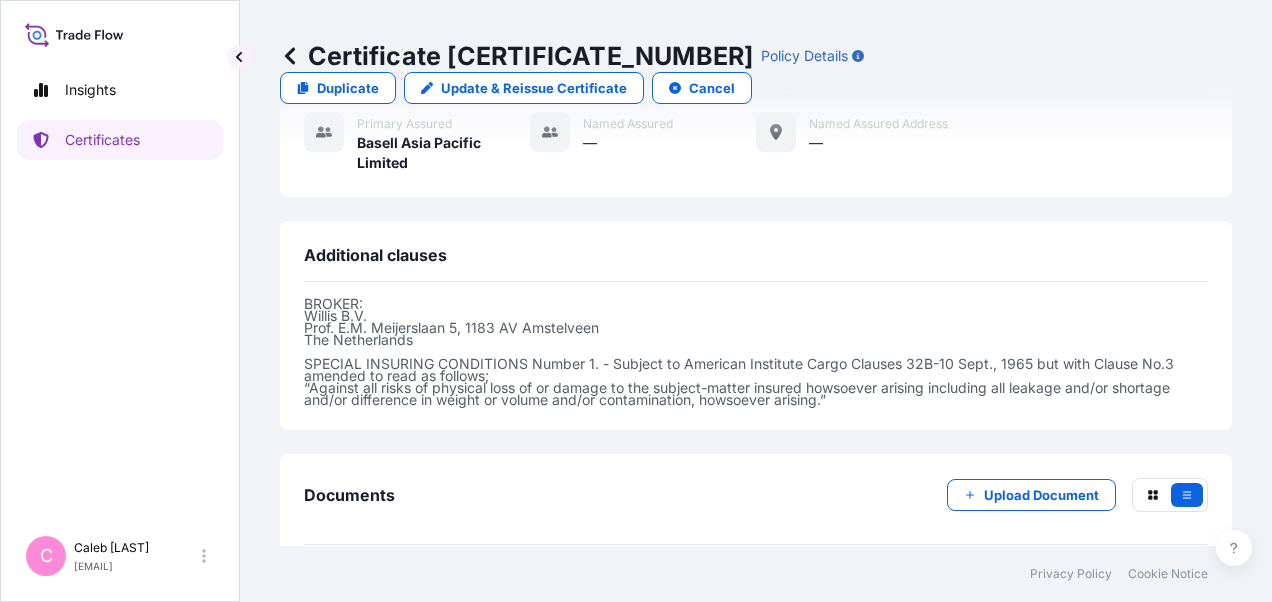 scroll, scrollTop: 894, scrollLeft: 0, axis: vertical 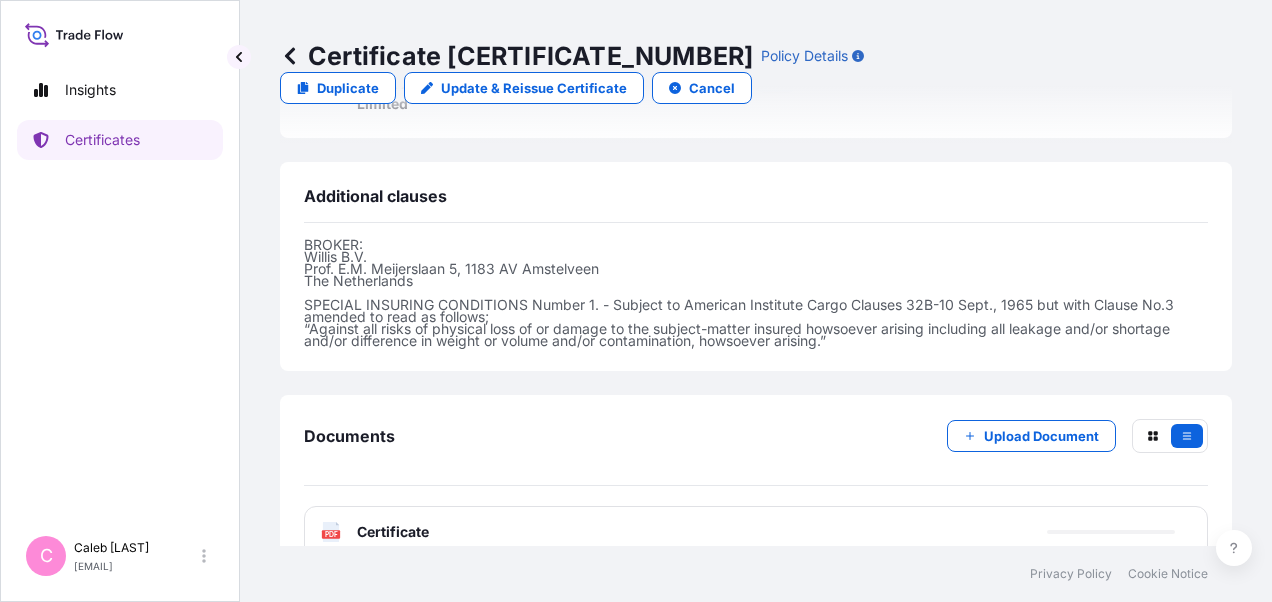 click on "Certificate" at bounding box center [393, 532] 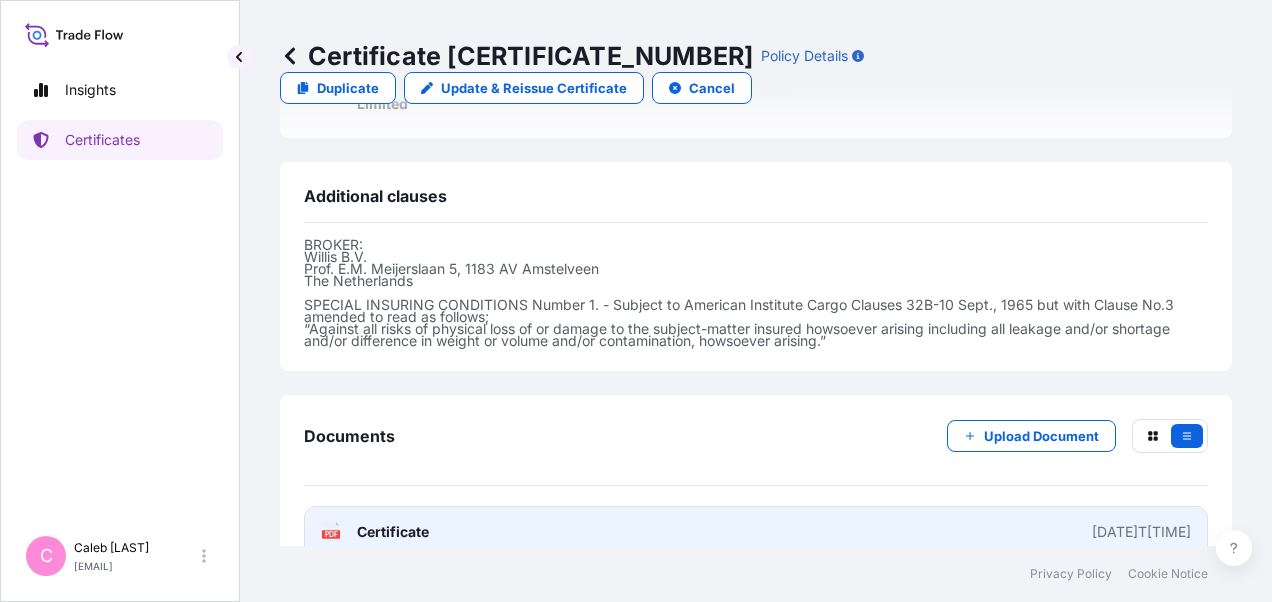 click on "PDF Certificate [DATE]T[TIME]" at bounding box center [756, 532] 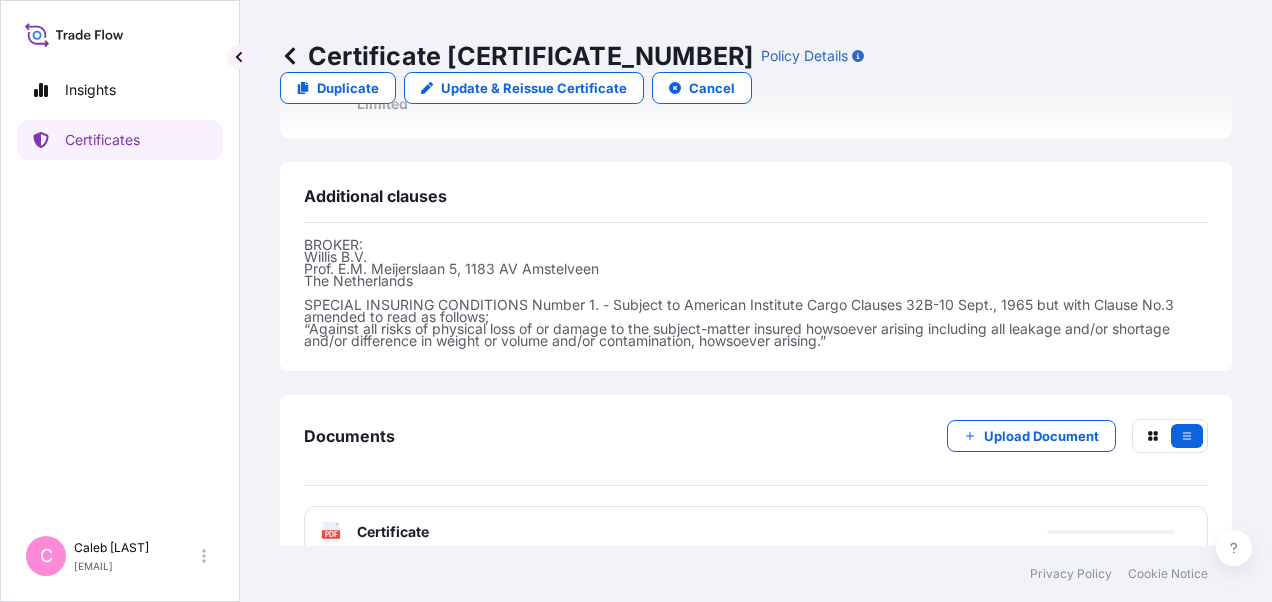 click on "Certificate" at bounding box center [393, 532] 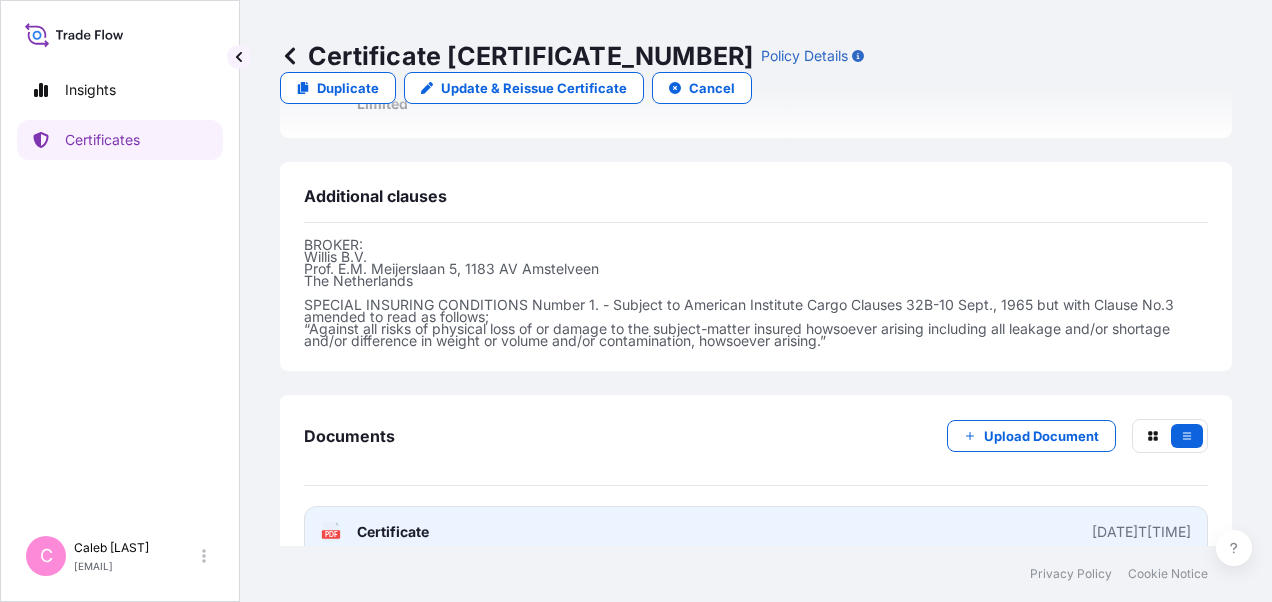 click on "Certificate" at bounding box center [393, 532] 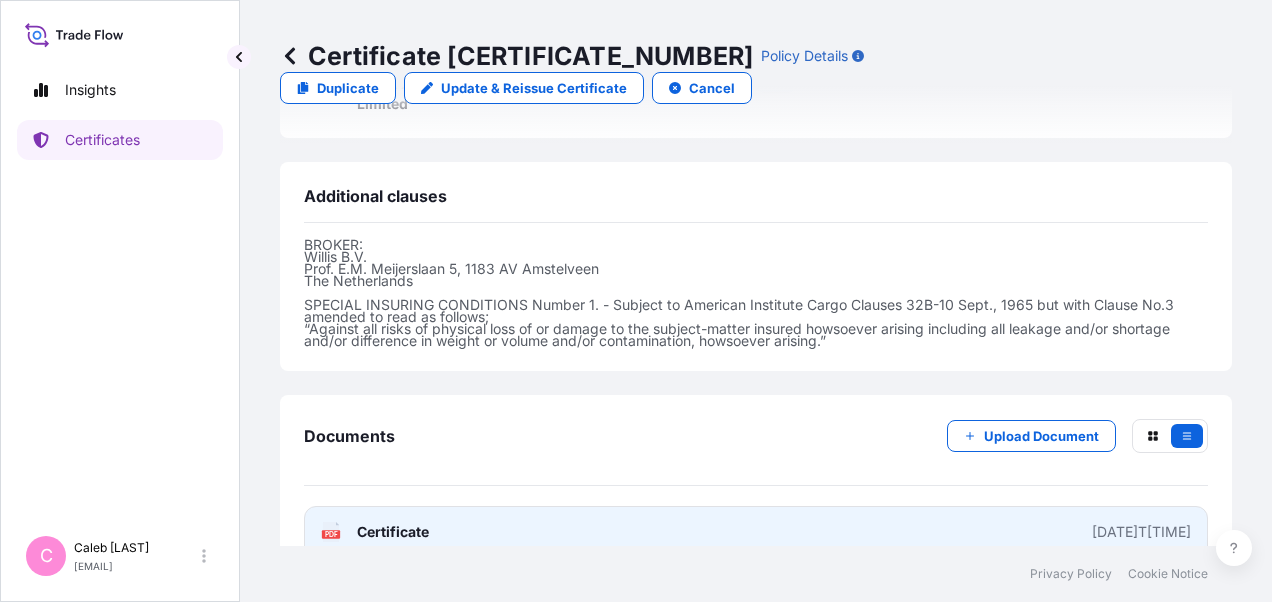 click on "Certificate" at bounding box center (393, 532) 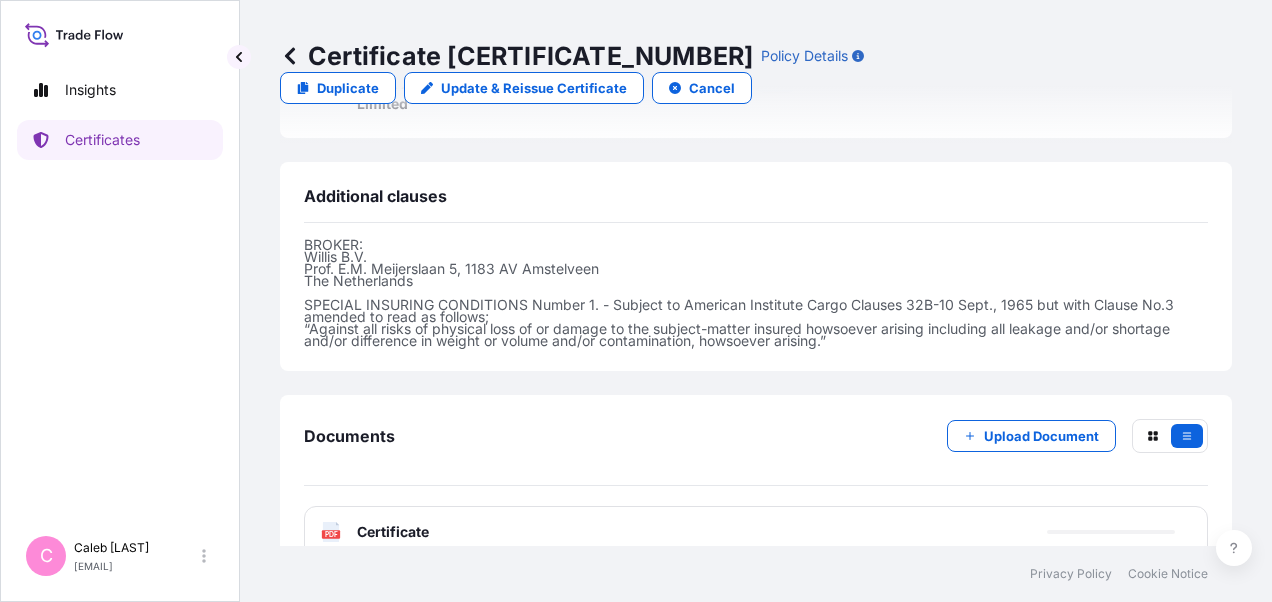 click on "Certificate" at bounding box center (393, 532) 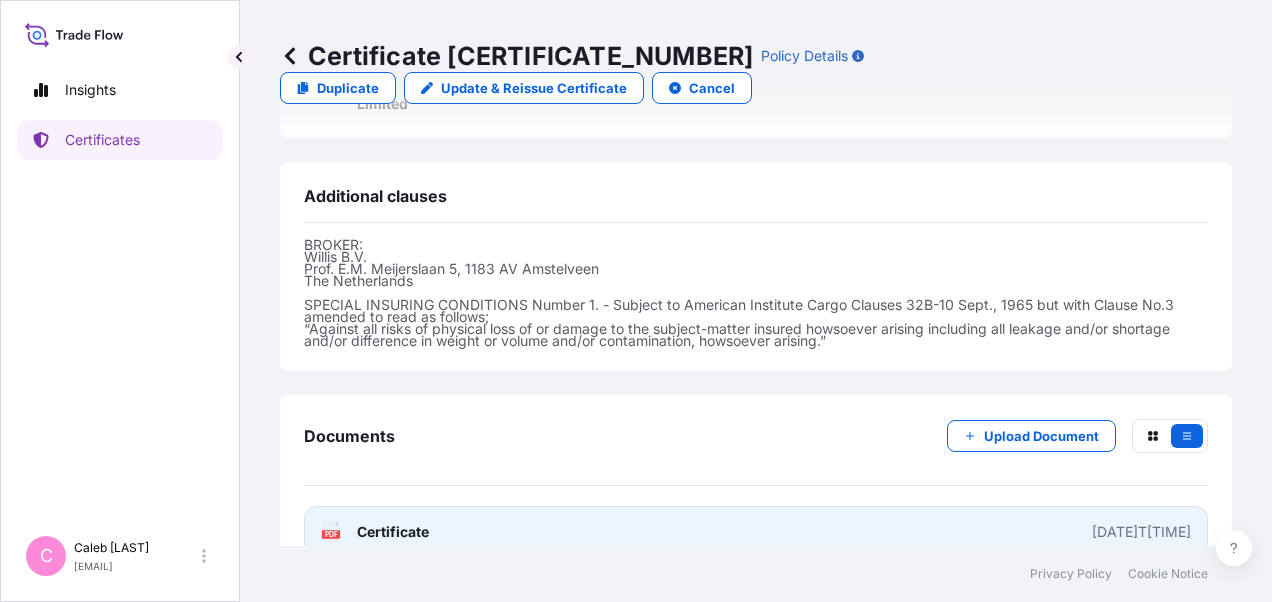 click on "Certificate" at bounding box center (393, 532) 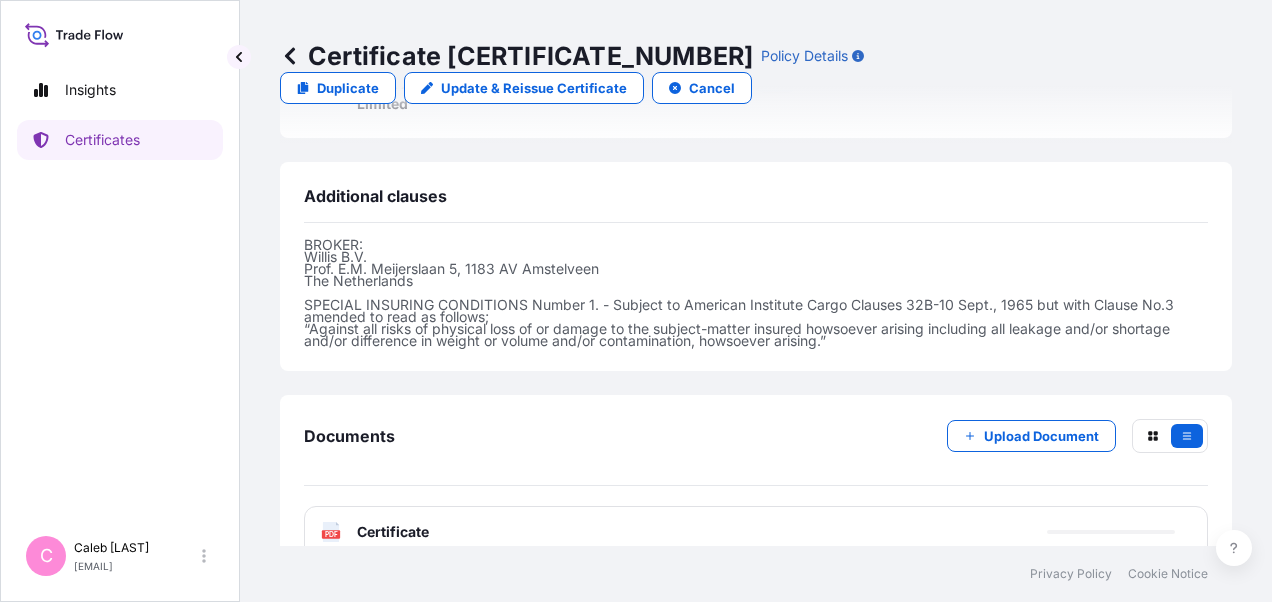 click on "Documents Upload Document" at bounding box center (756, 452) 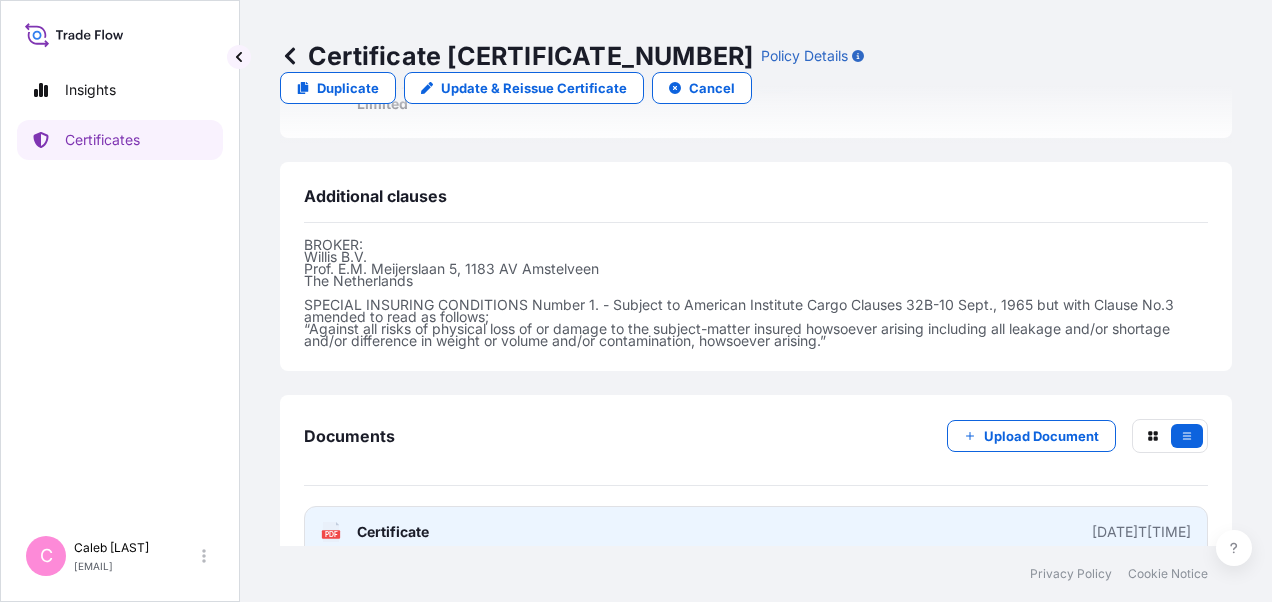 click on "Certificate" at bounding box center (393, 532) 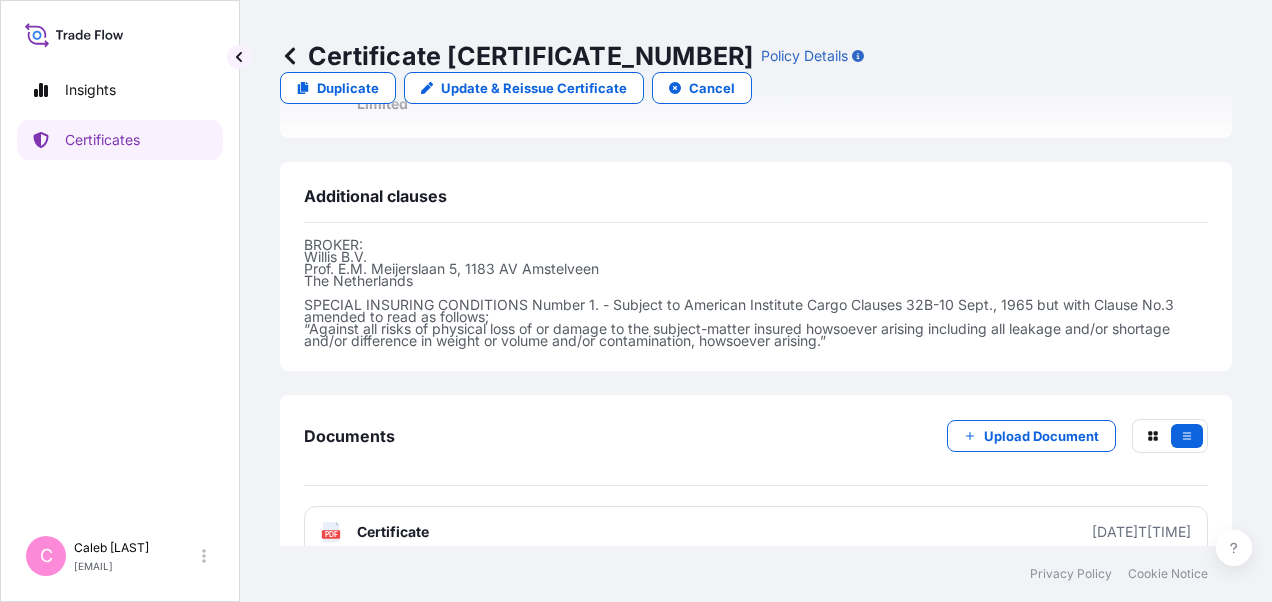 click on "BROKER: Willis B.V. Prof. E.M. Meijerslaan 5, 1183 AV  Amstelveen [COUNTRY]  SPECIAL INSURING CONDITIONS Number 1. - Subject to American Institute Cargo Clauses 32B-10 Sept., 1965 but with Clause No.3 amended to read as follows; “Against all risks of physical loss of or damage to the subject-matter insured howsoever arising including all leakage and/or shortage and/or difference in weight or volume and/or contamination, howsoever arising.”" at bounding box center [756, 303] 